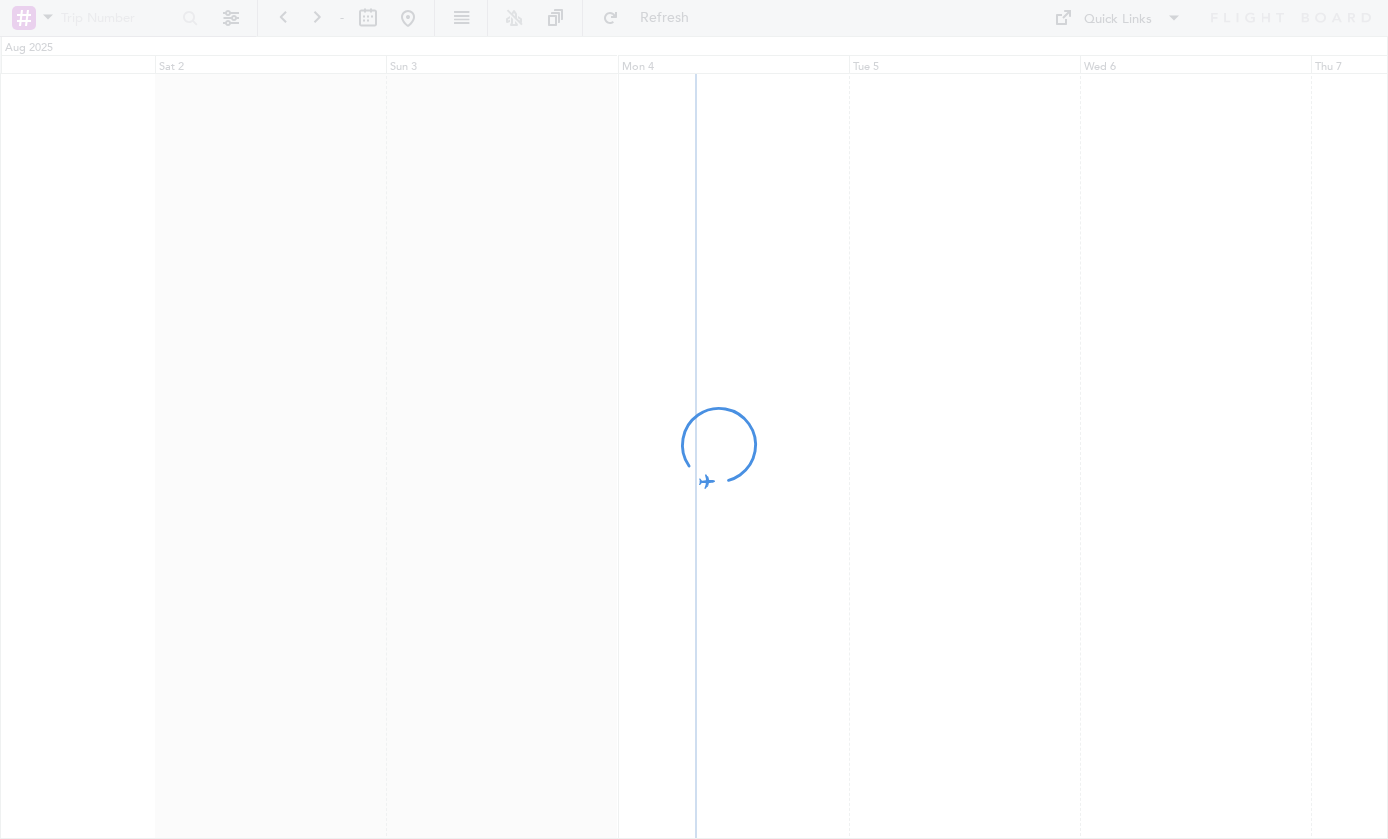 scroll, scrollTop: 0, scrollLeft: 0, axis: both 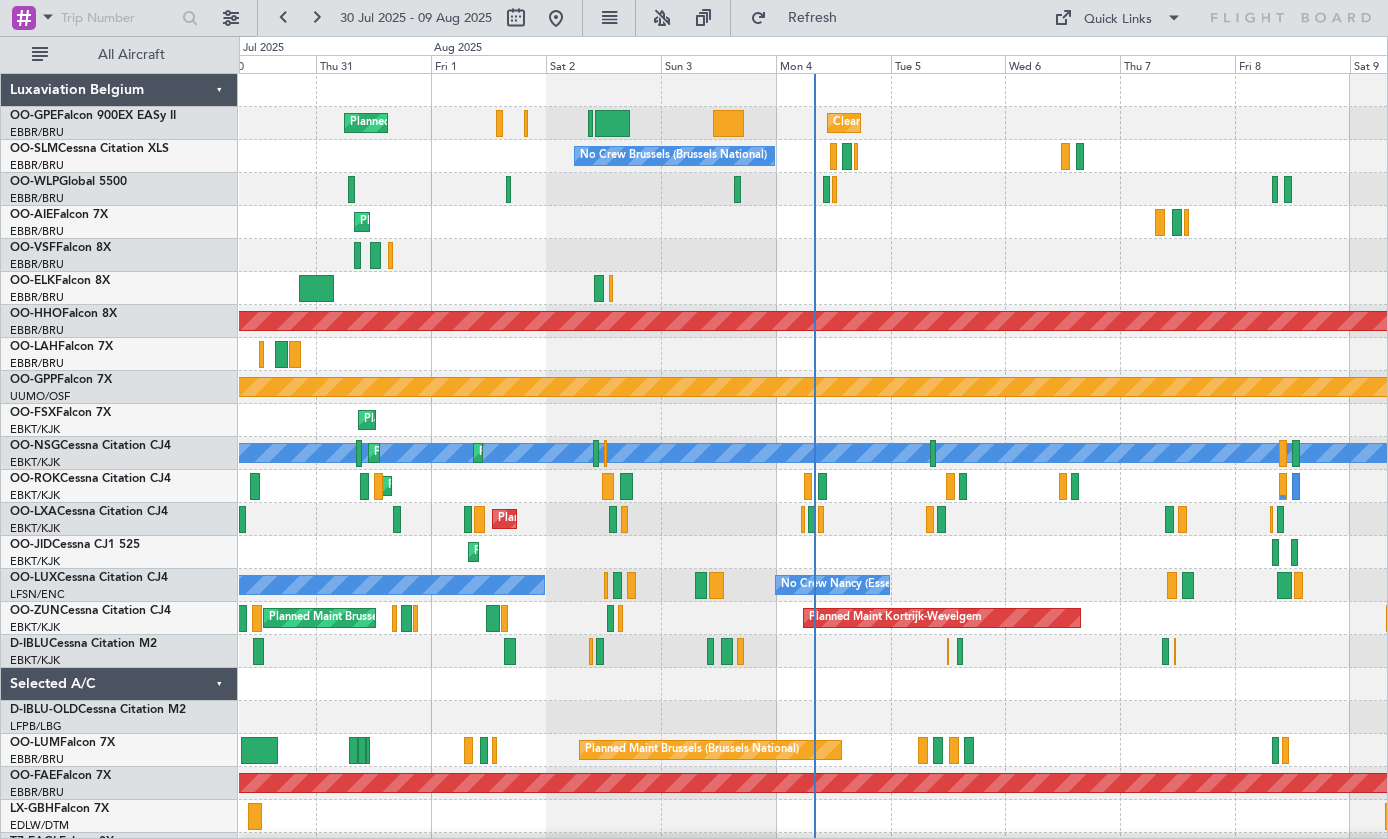 click 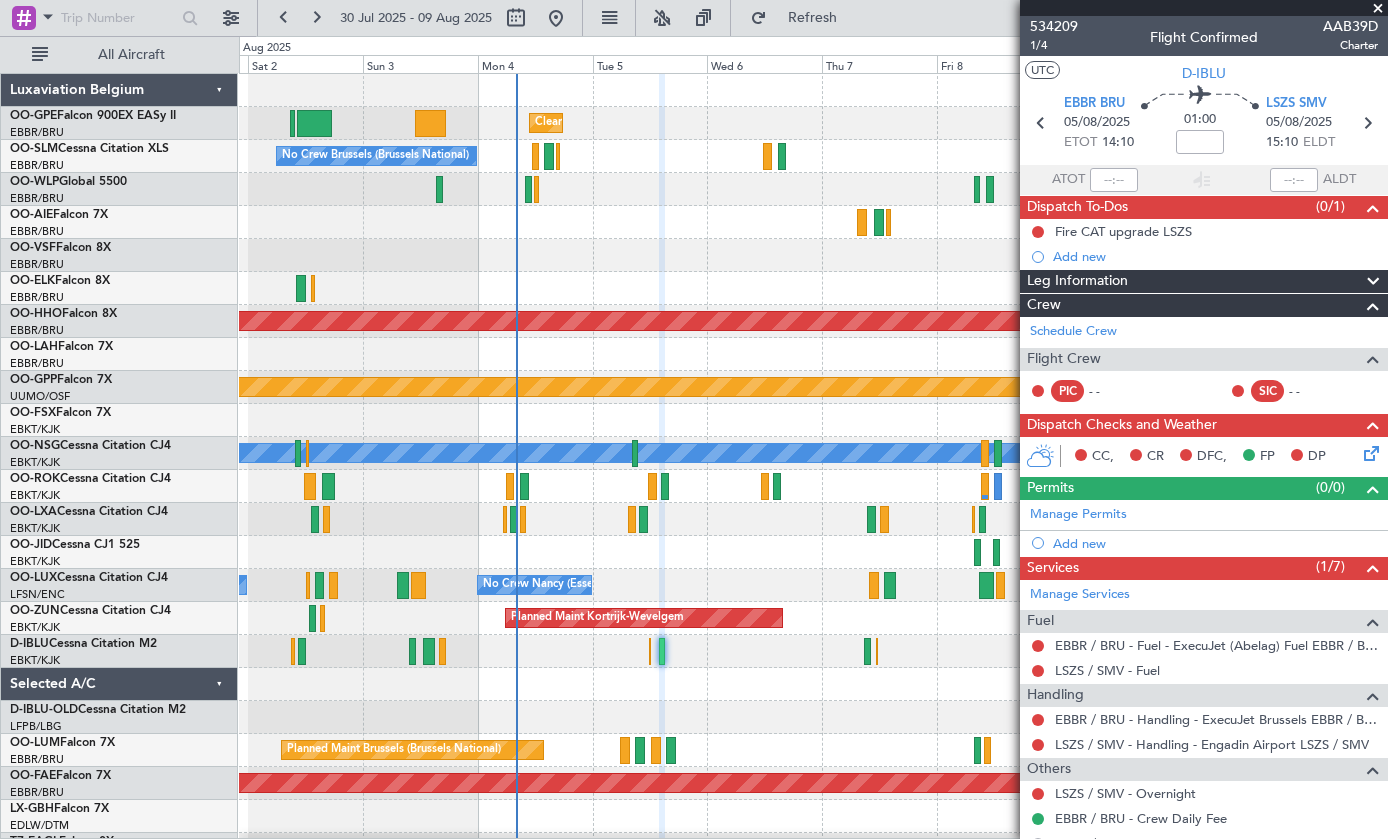 scroll, scrollTop: 7, scrollLeft: 0, axis: vertical 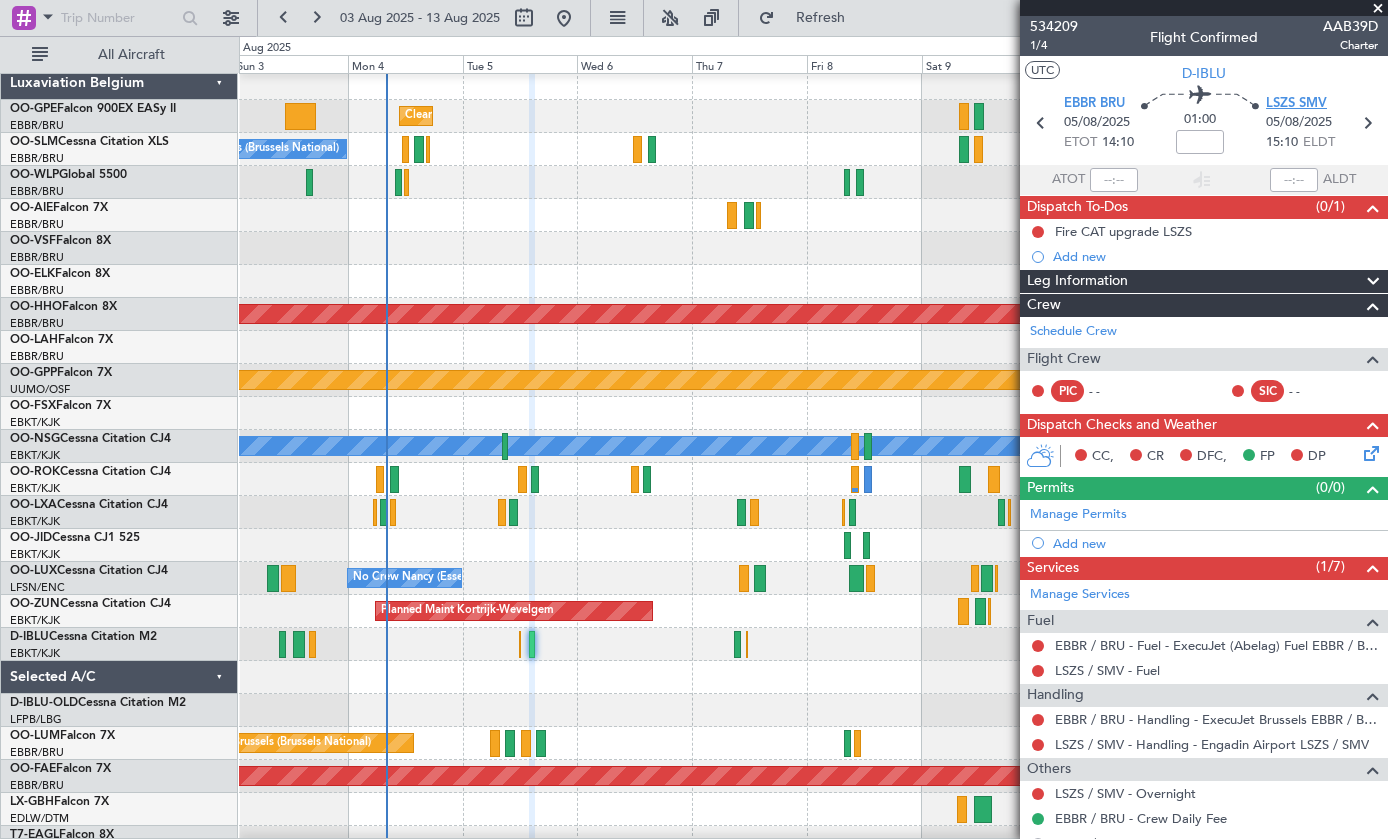 click on "LSZS  SMV" at bounding box center (1296, 104) 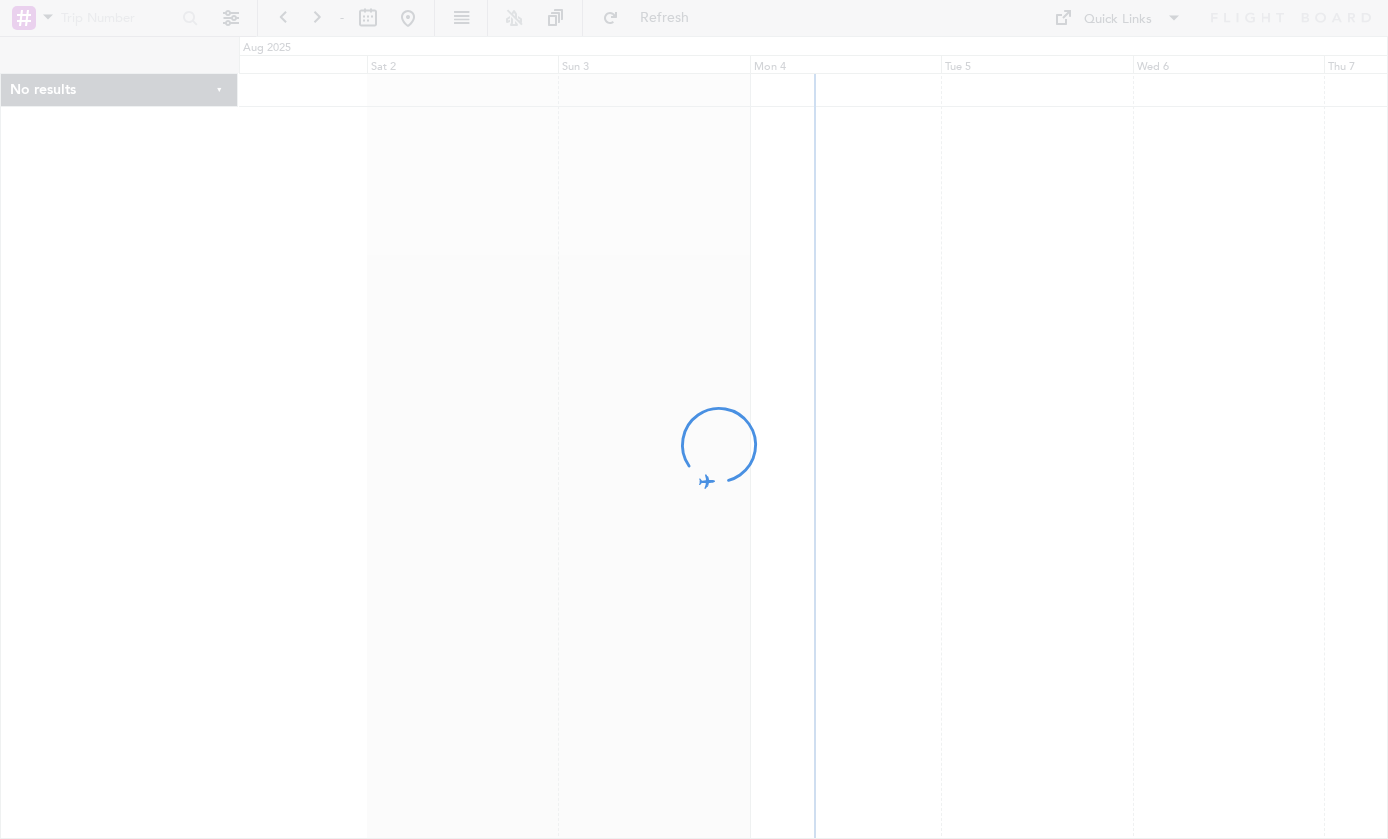 scroll, scrollTop: 0, scrollLeft: 0, axis: both 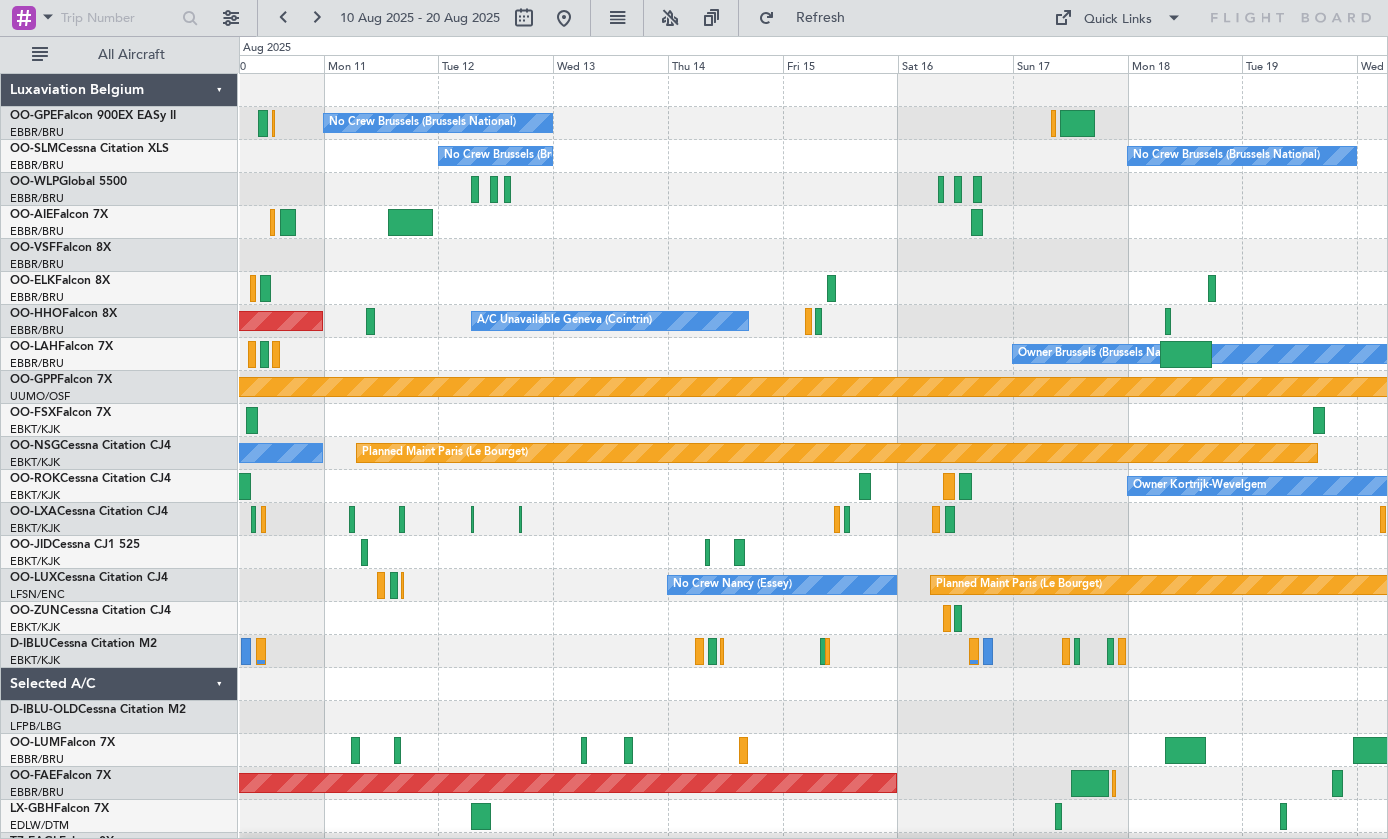 click 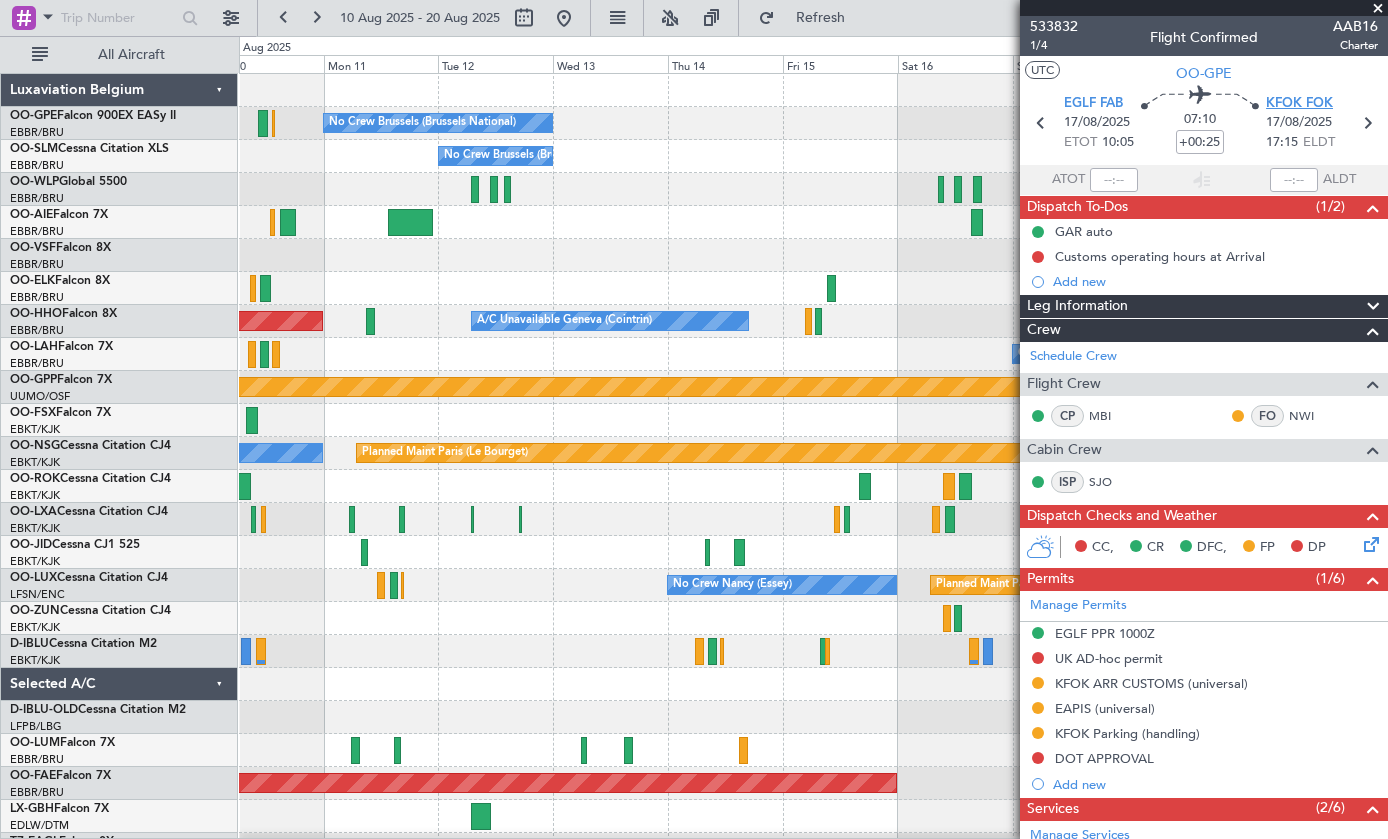 click on "KFOK  FOK" at bounding box center (1299, 104) 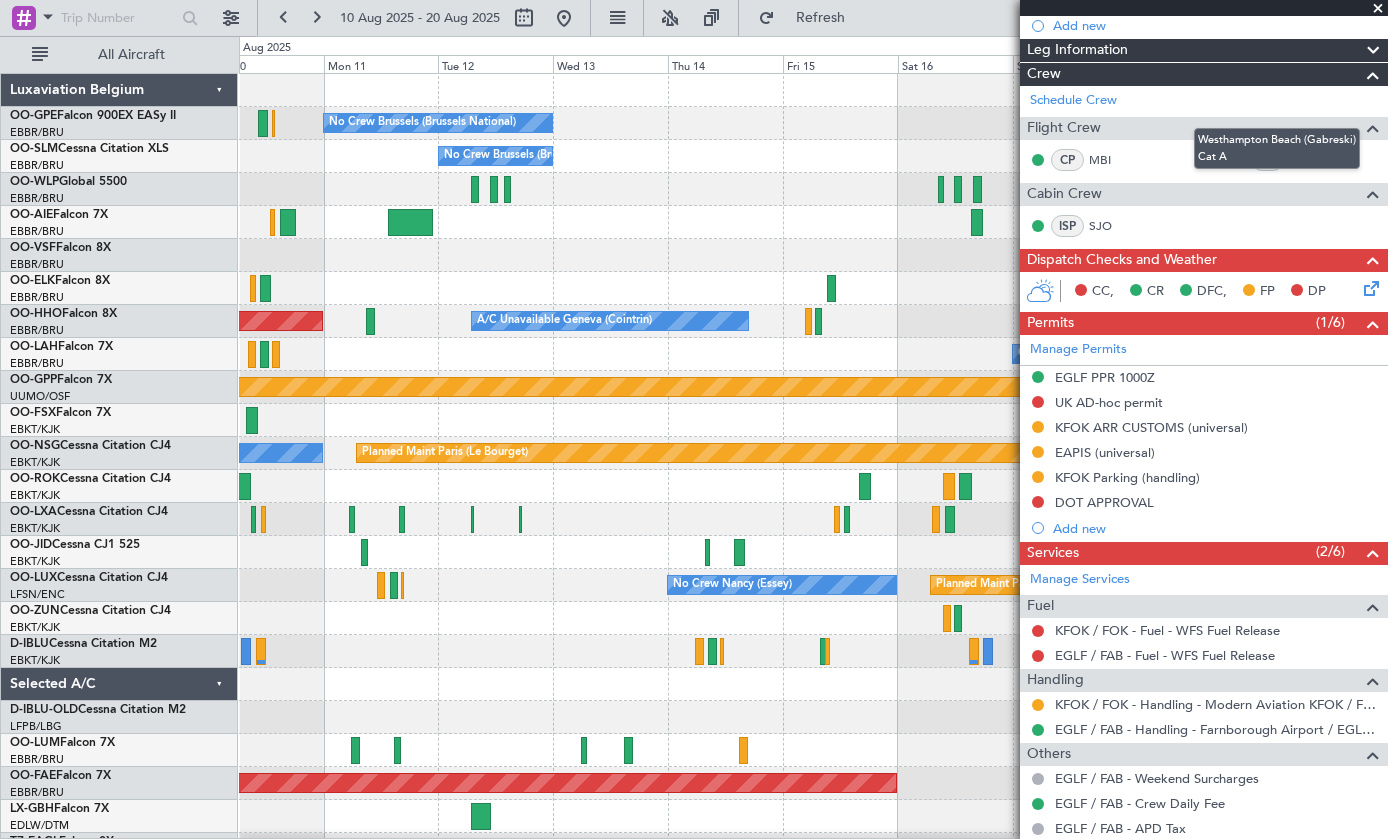 scroll, scrollTop: 253, scrollLeft: 0, axis: vertical 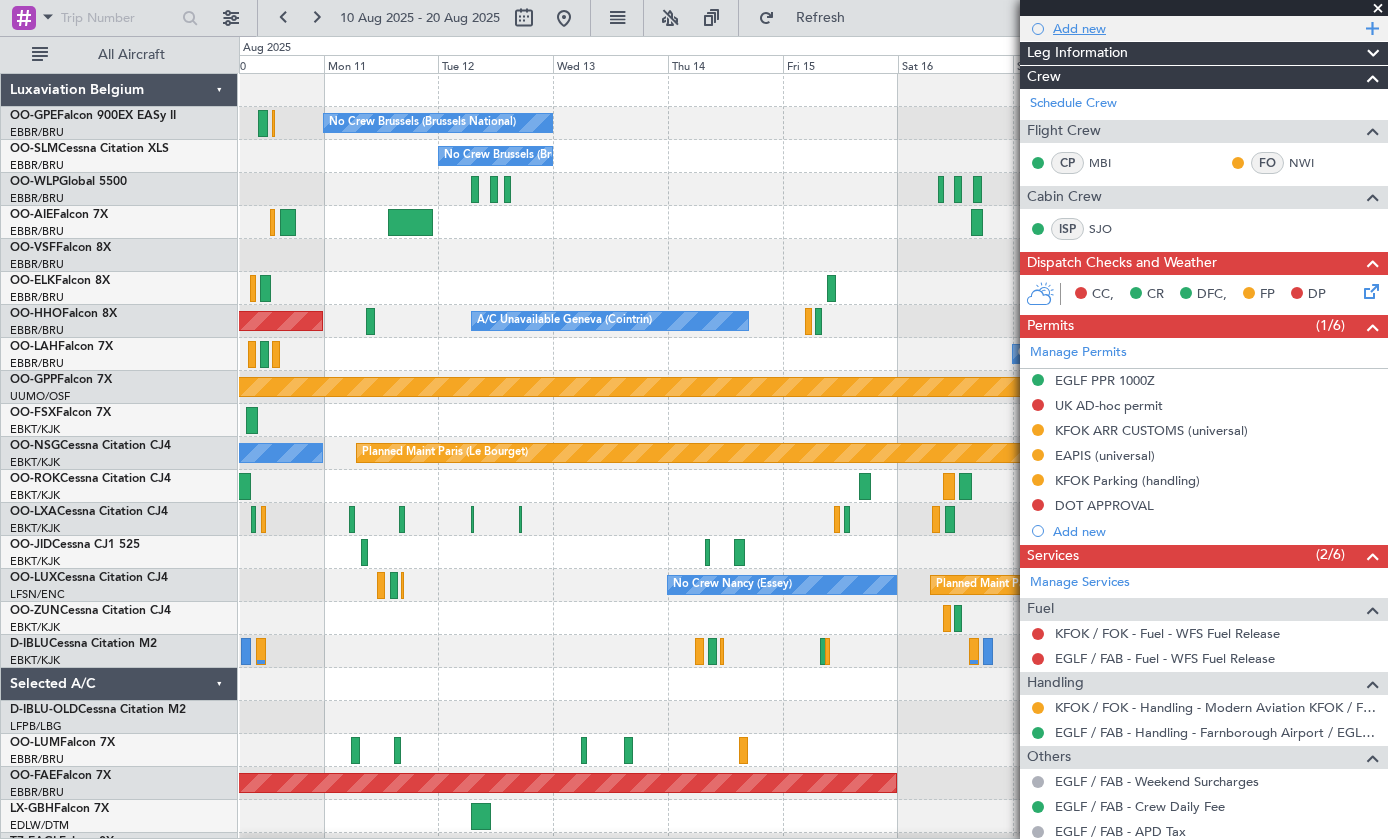 click 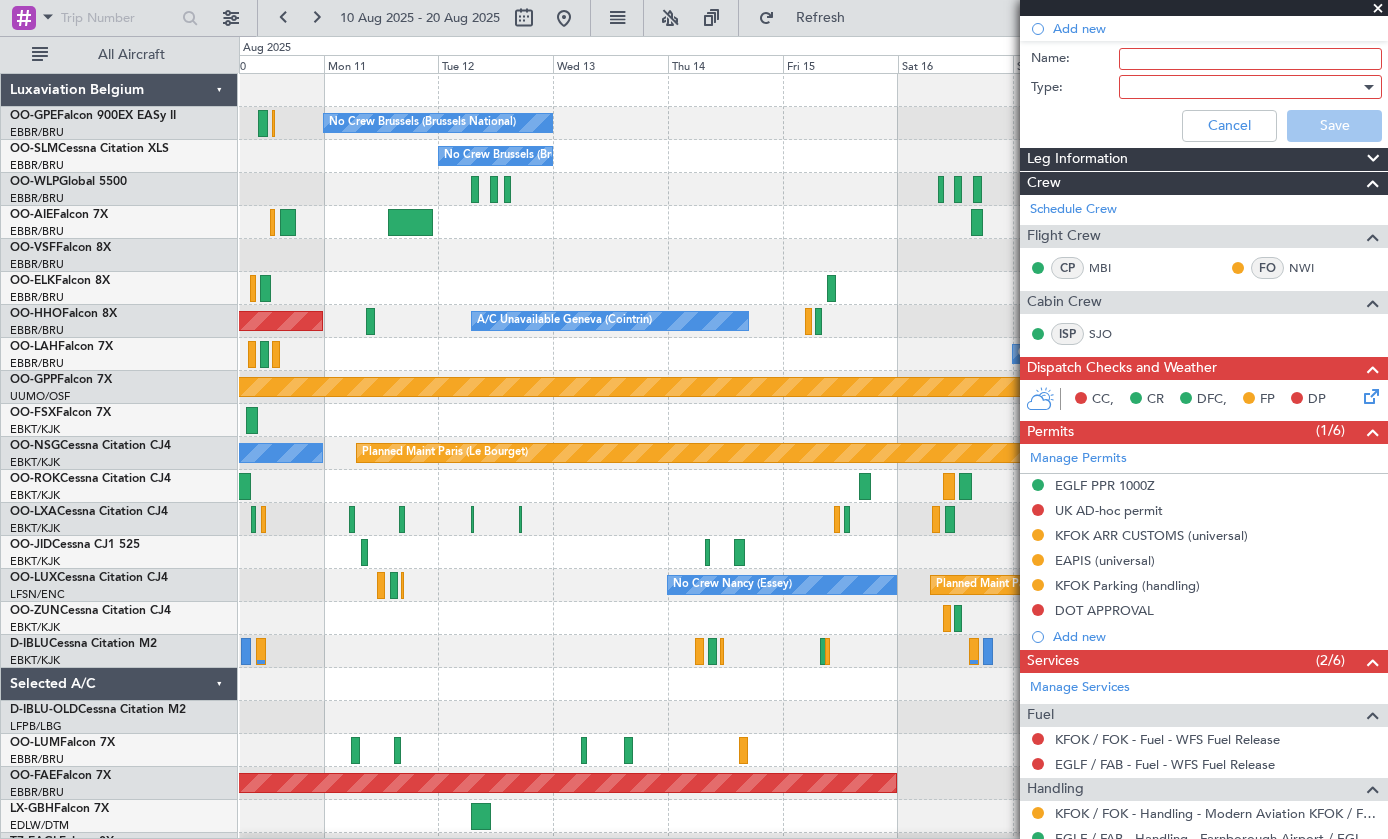 click at bounding box center [1378, 9] 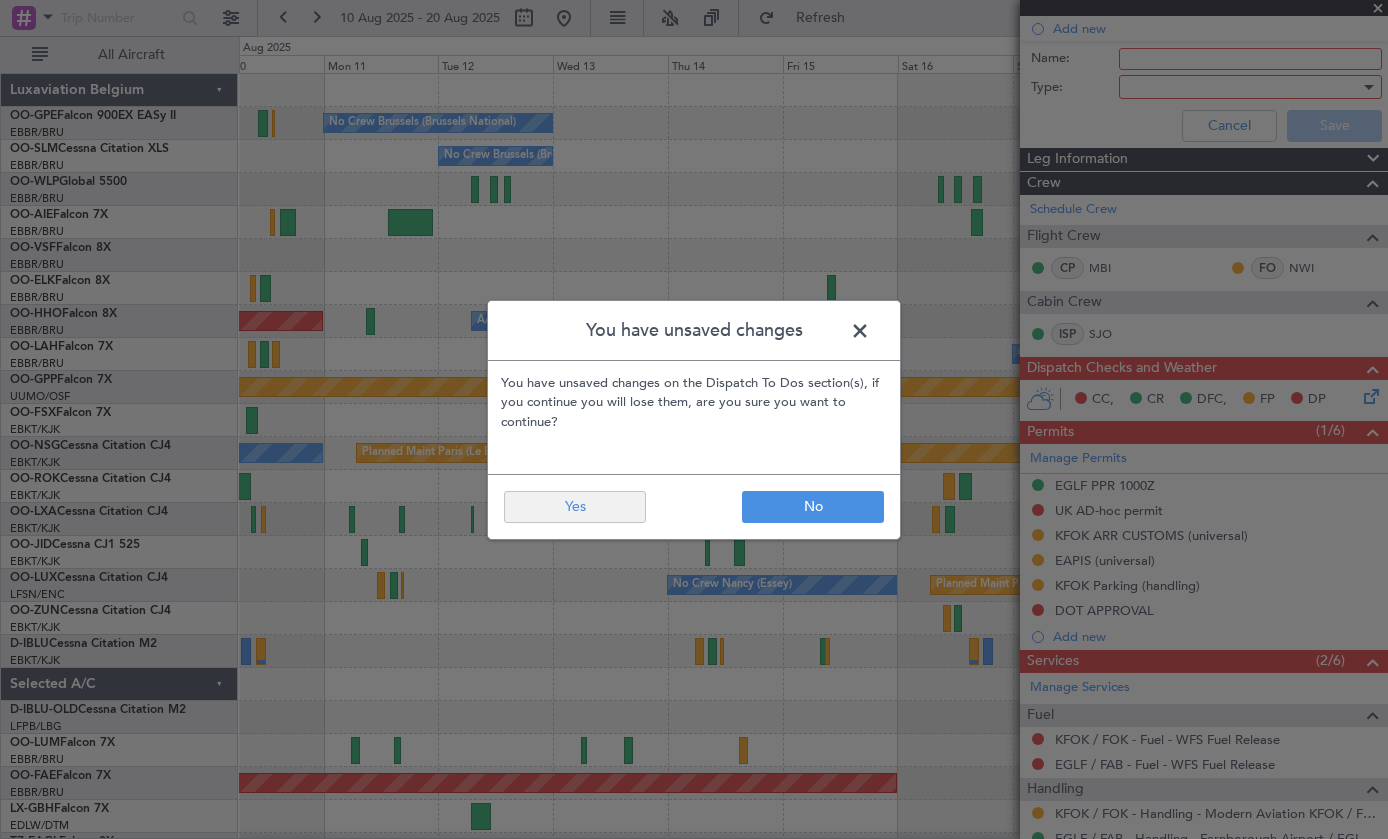 click on "Yes" 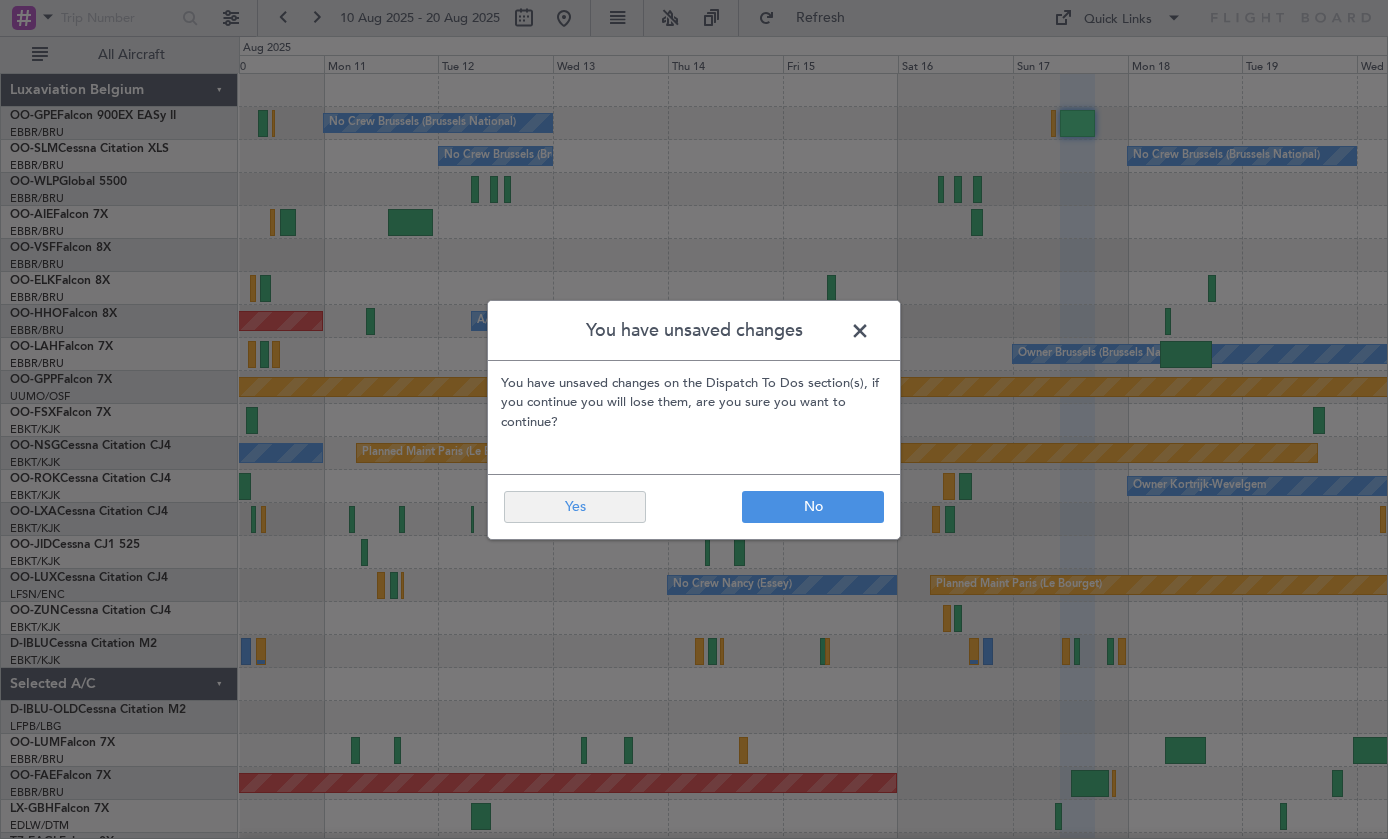 type on "0" 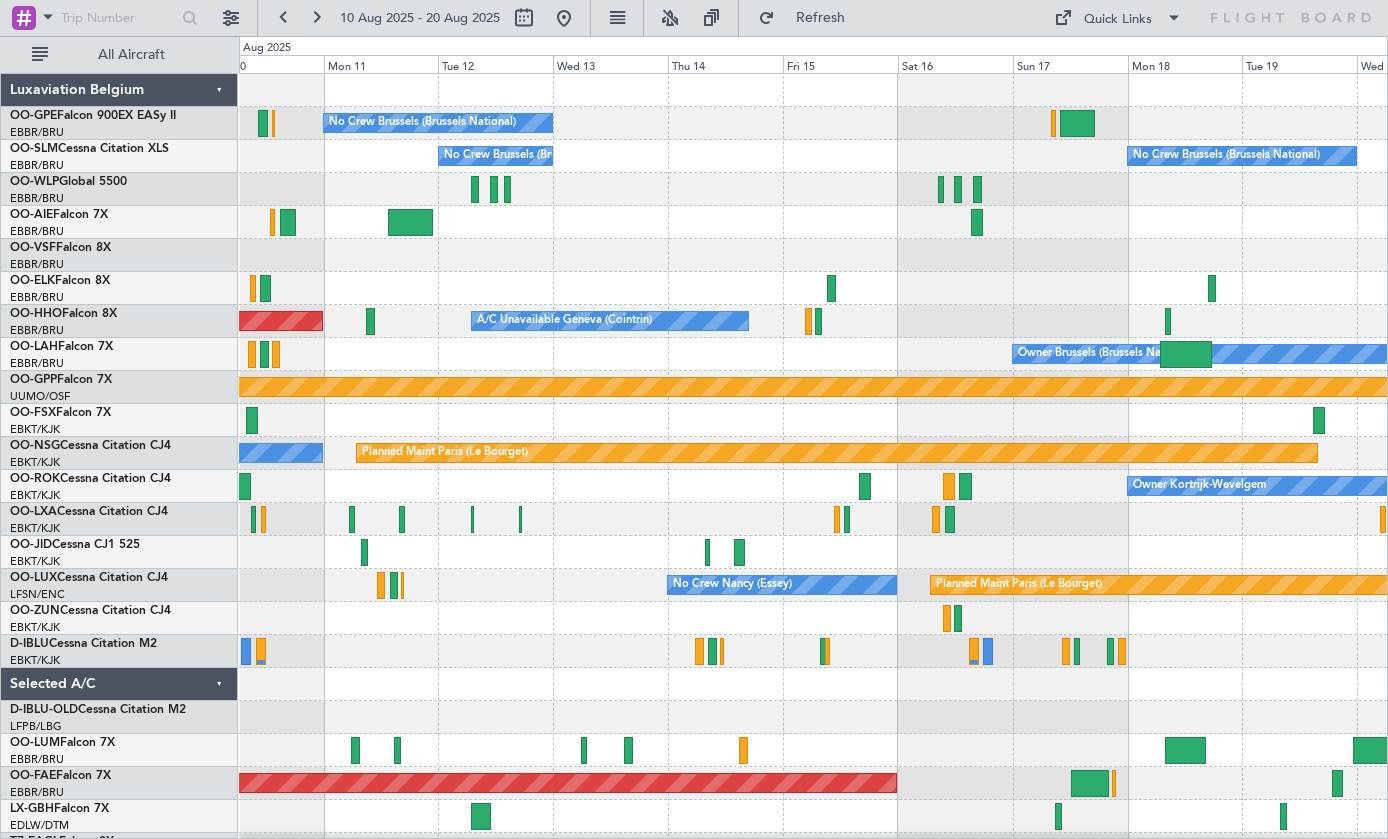 click 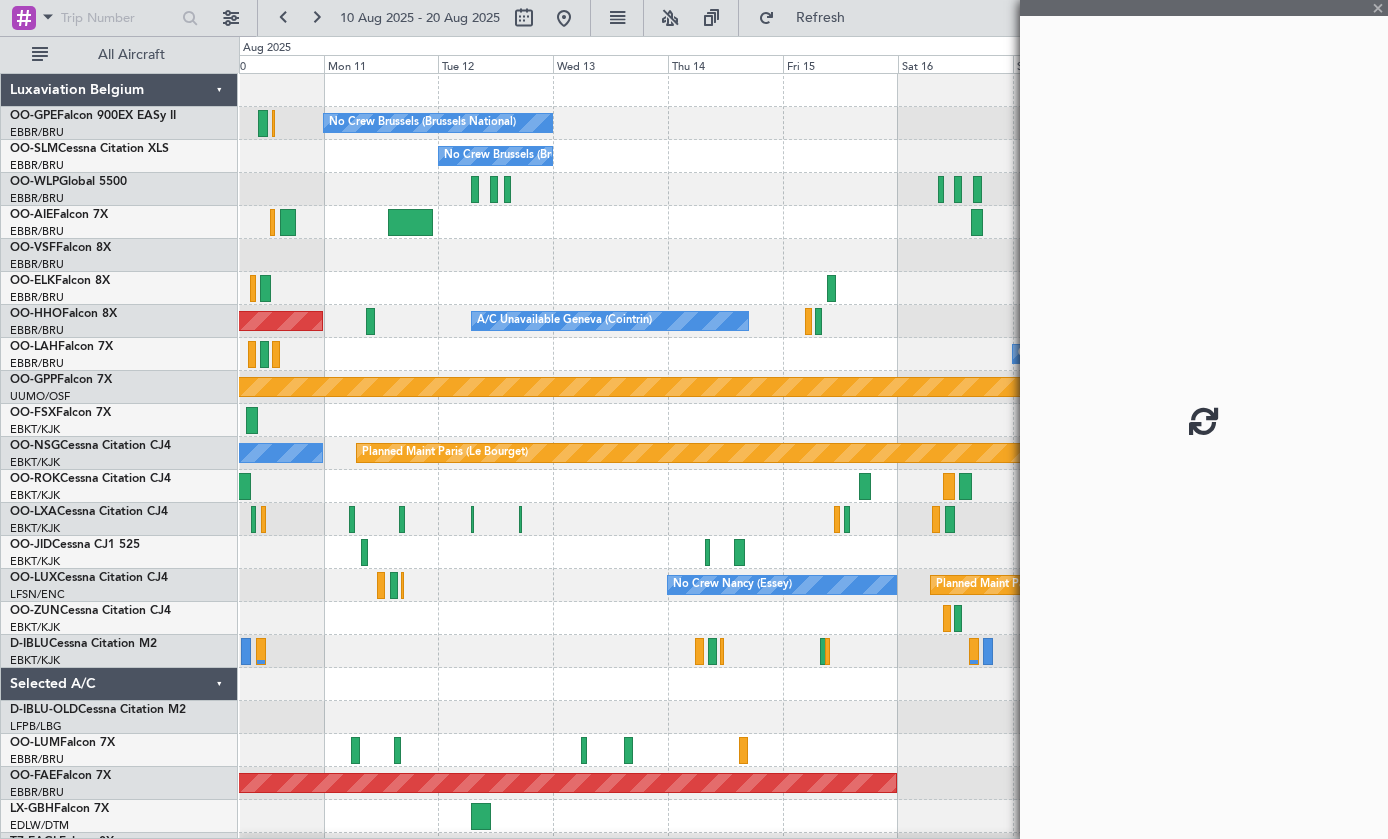 click at bounding box center (1204, 8) 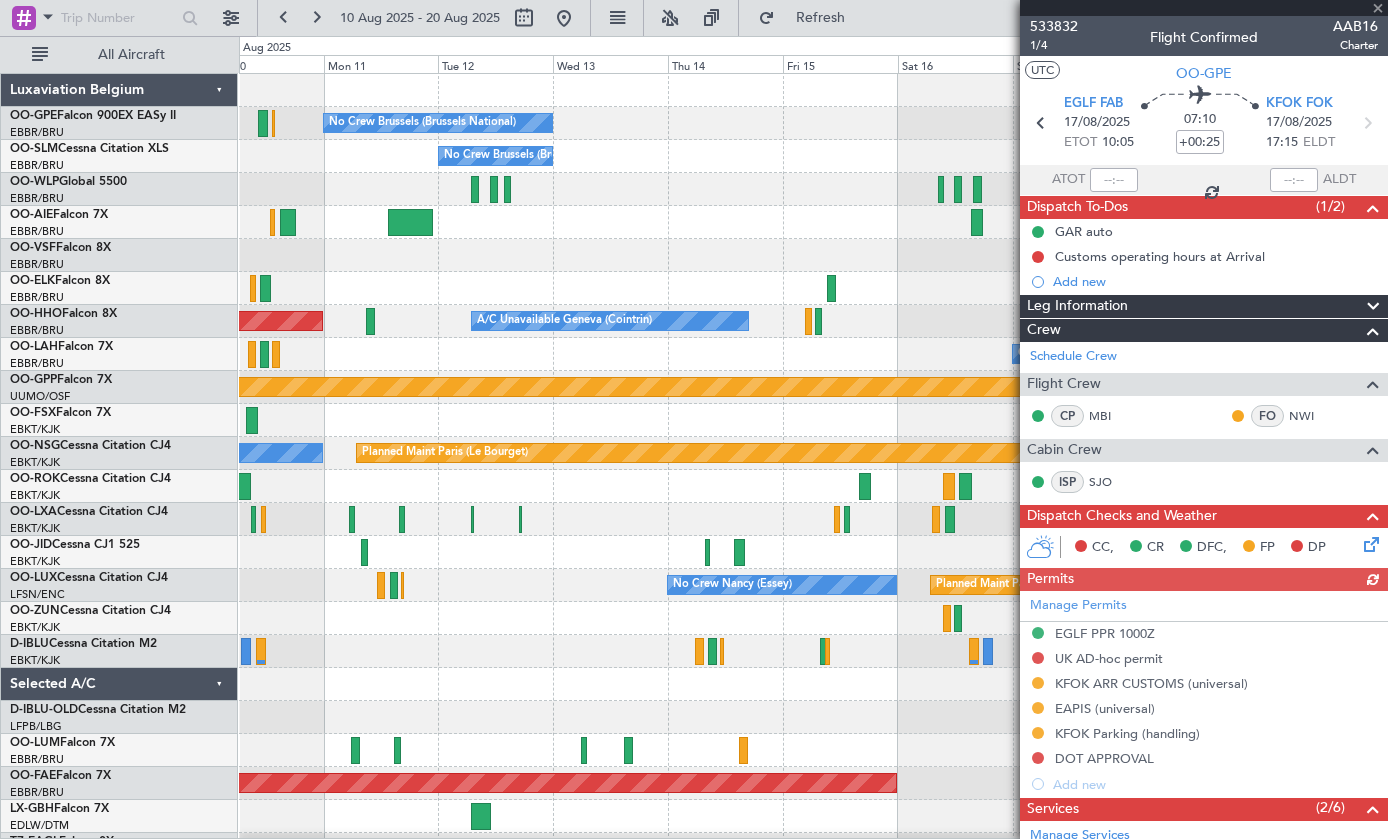 click at bounding box center [1204, 8] 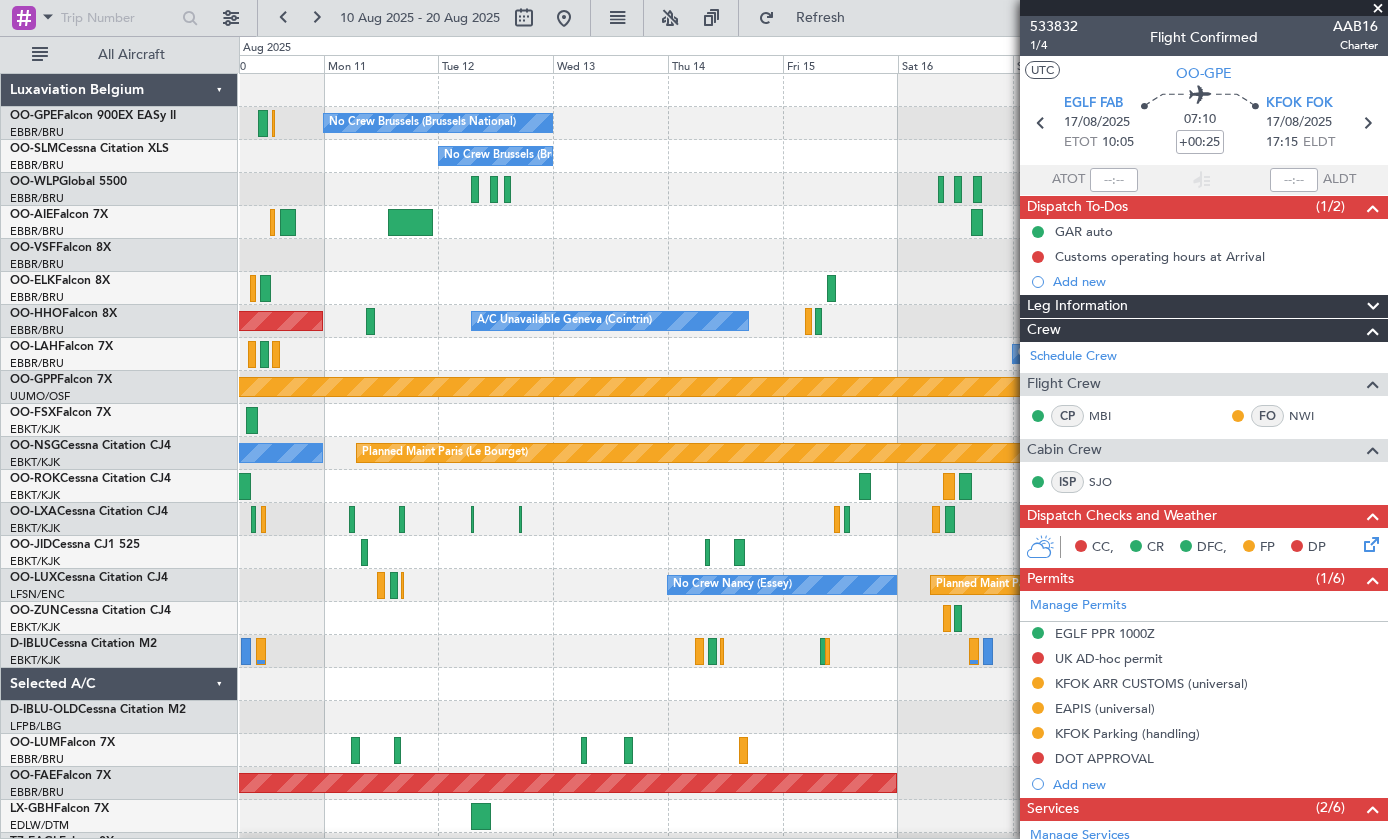 click at bounding box center [1378, 9] 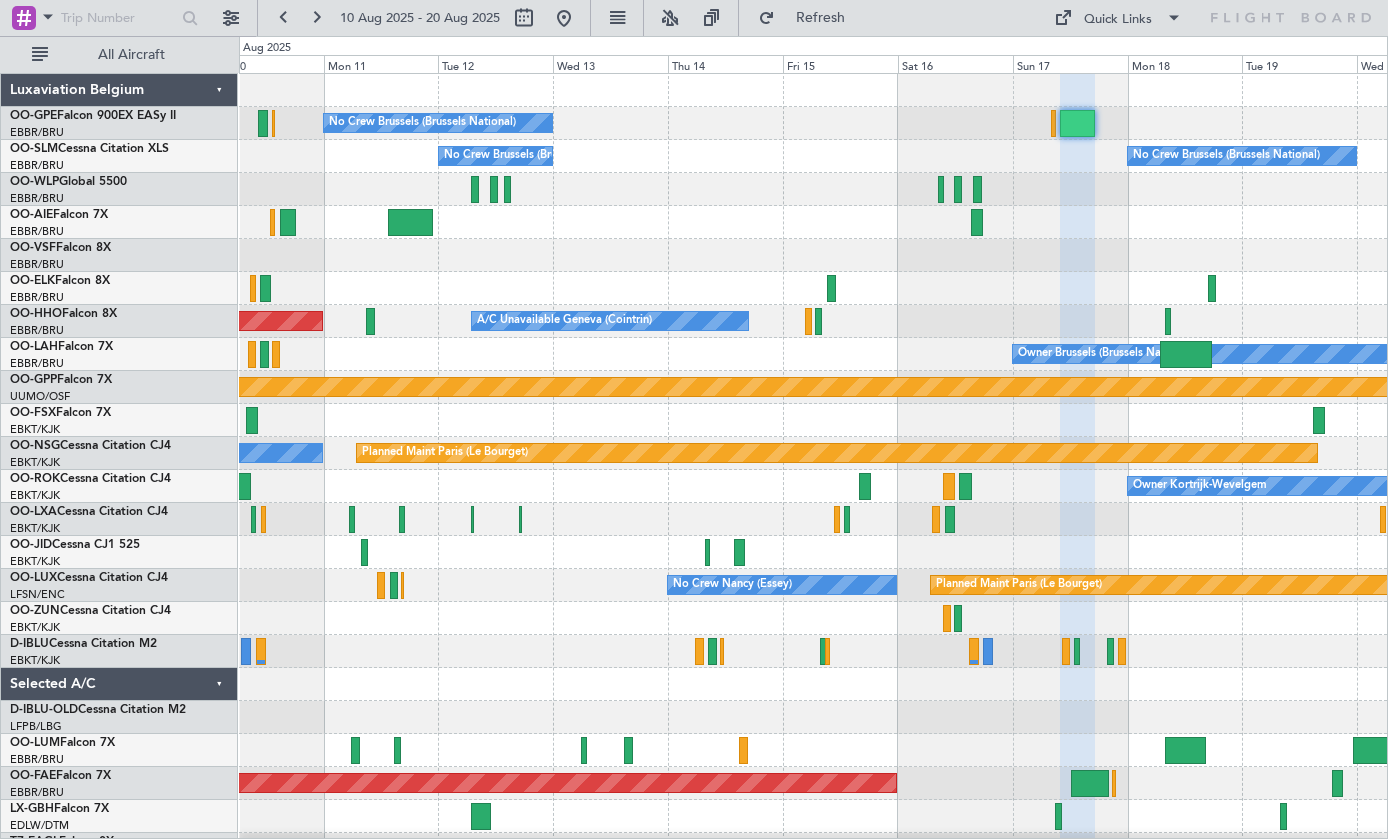 type on "0" 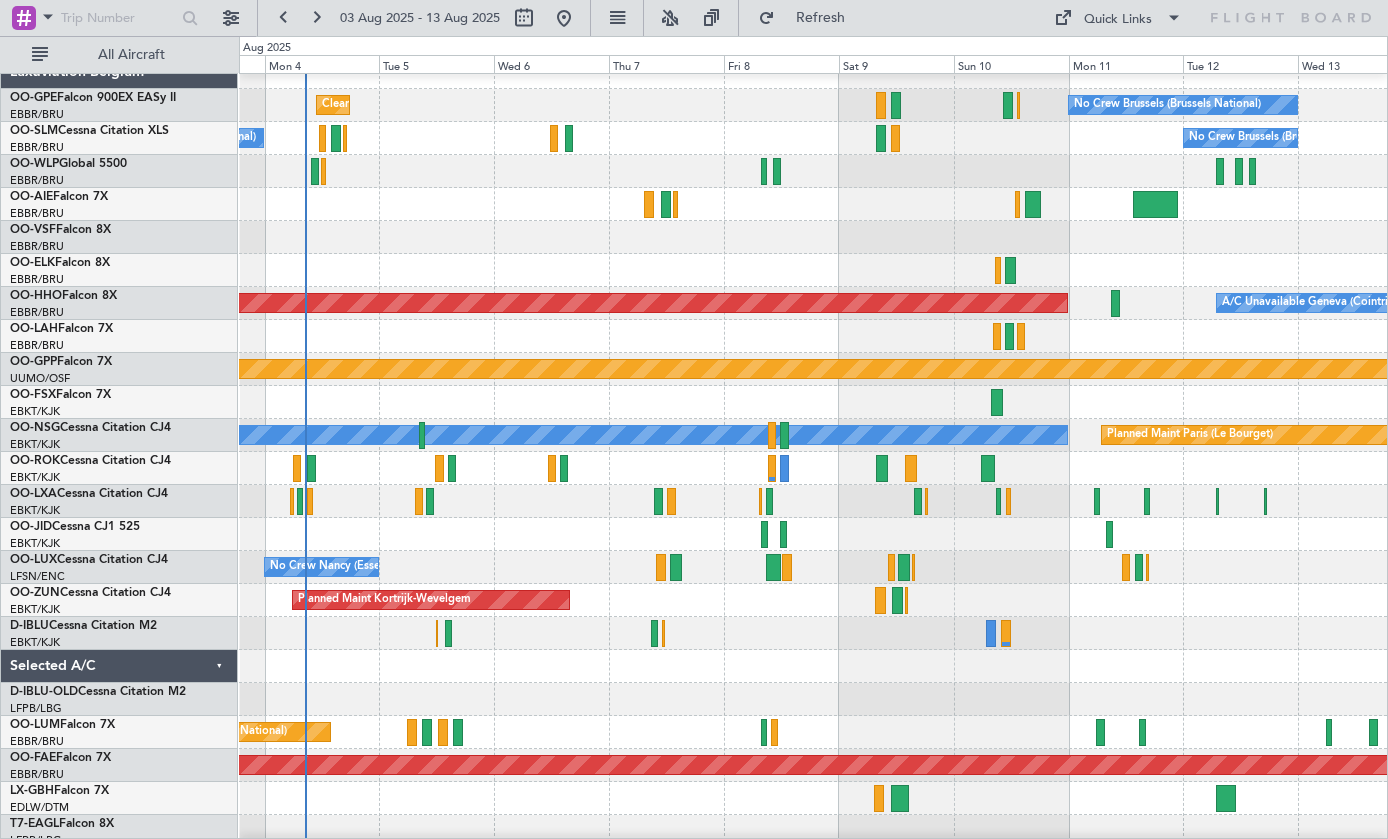 scroll, scrollTop: 22, scrollLeft: 0, axis: vertical 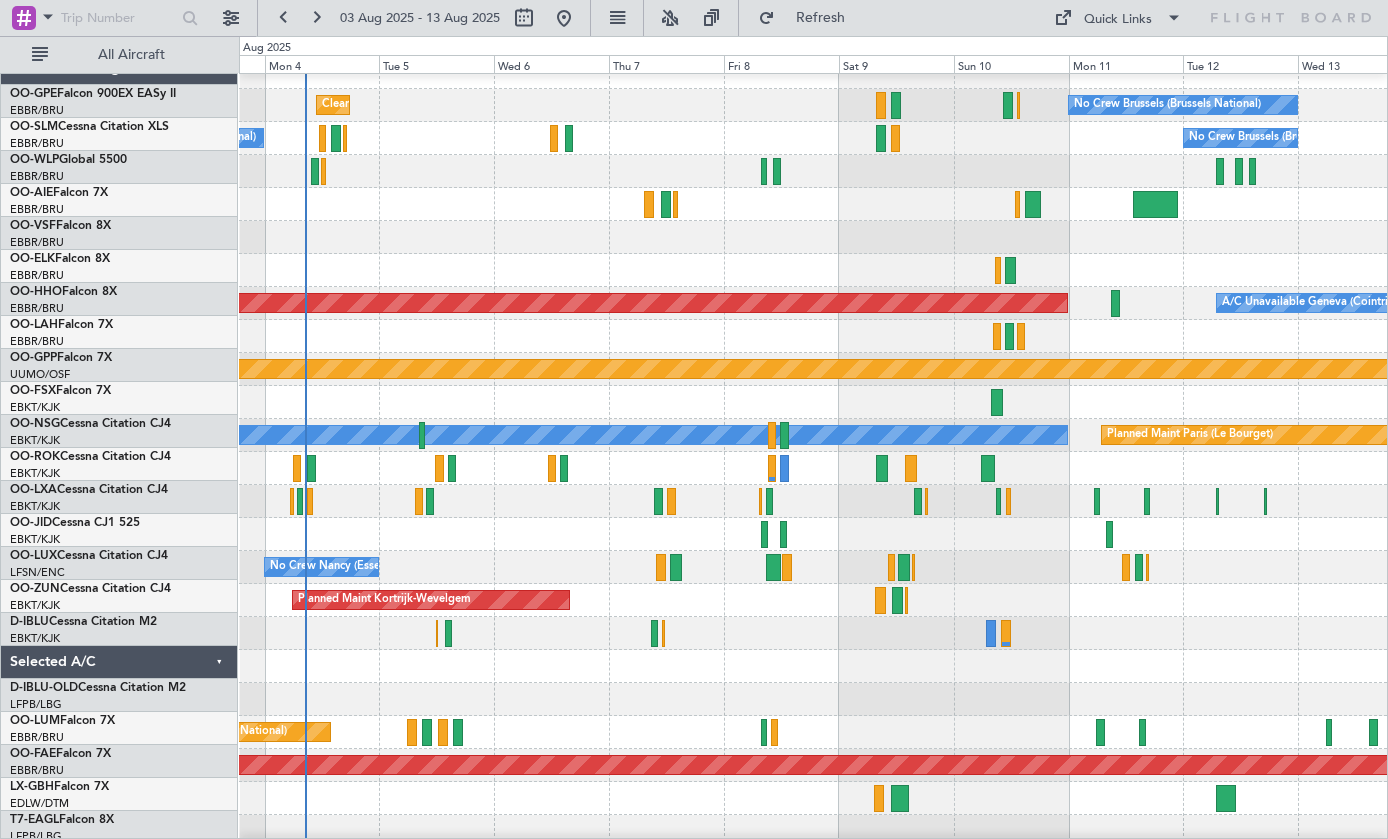 click 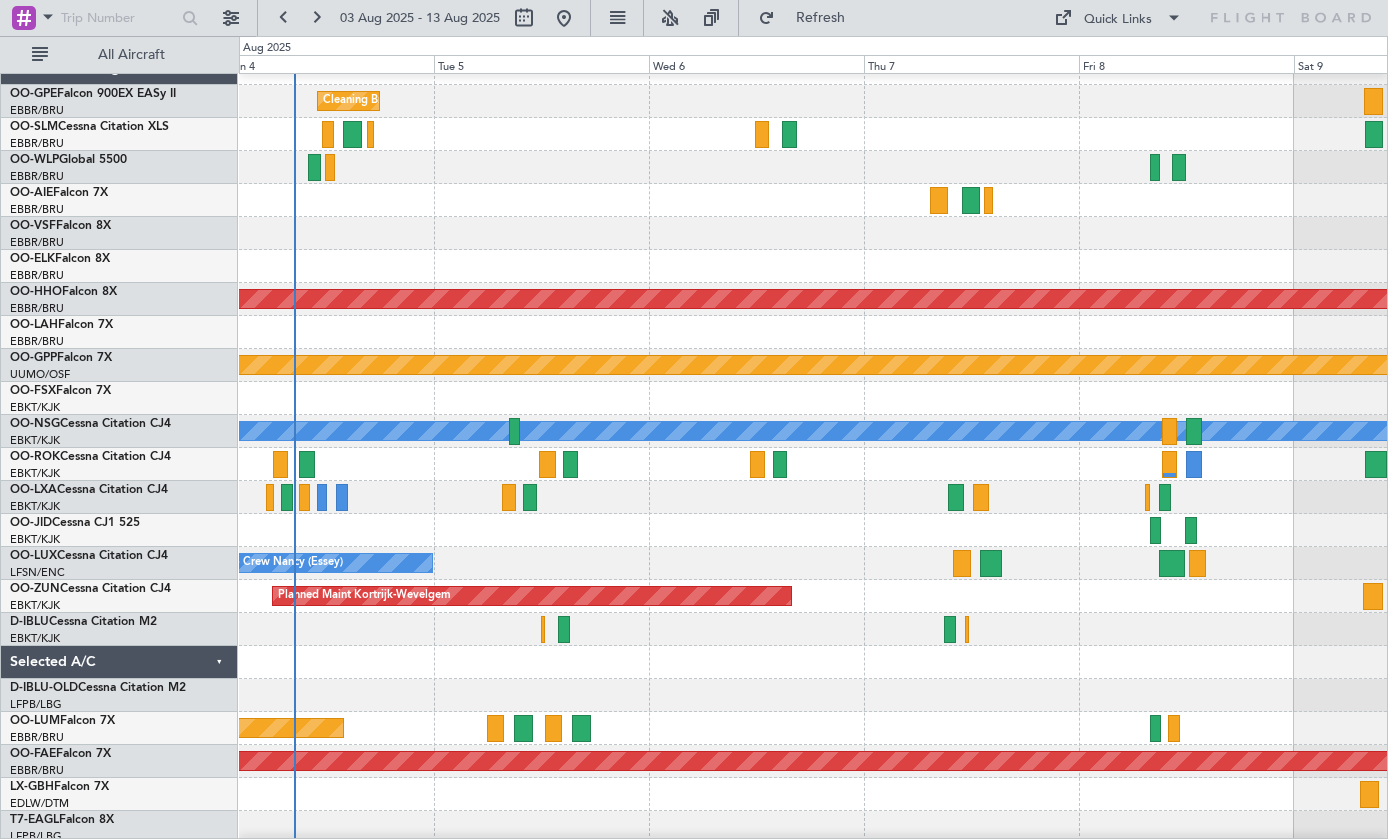 click 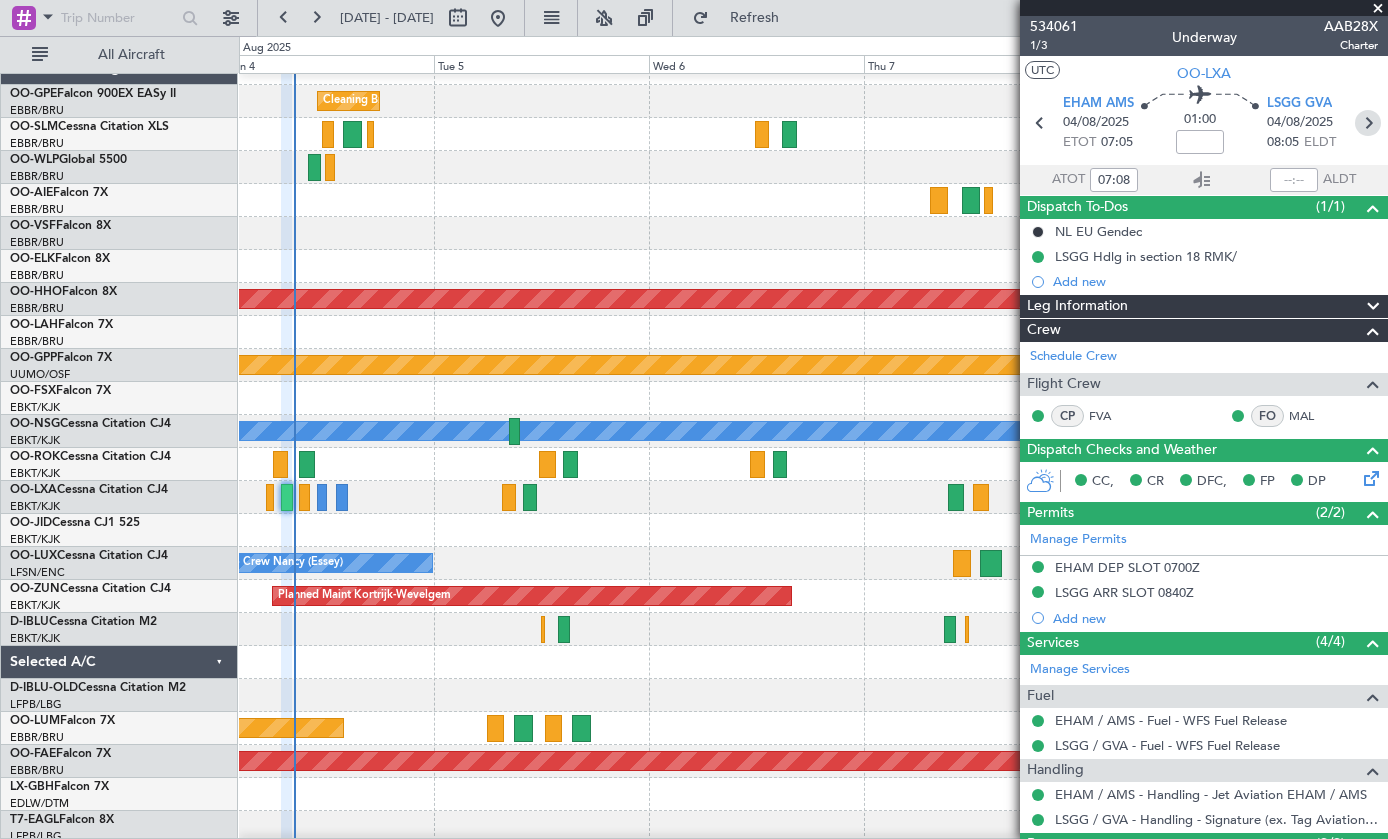 click at bounding box center (1368, 123) 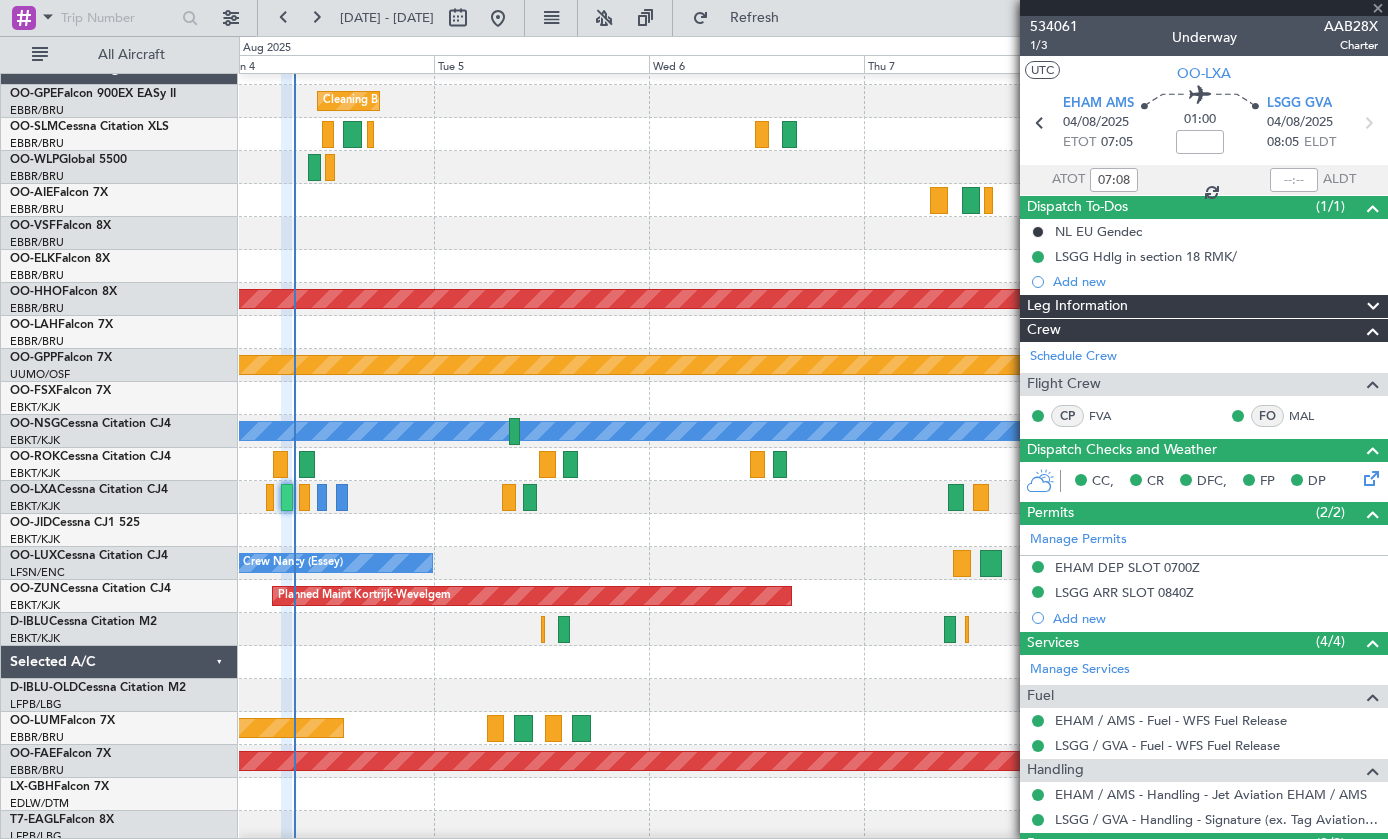 type on "+00:10" 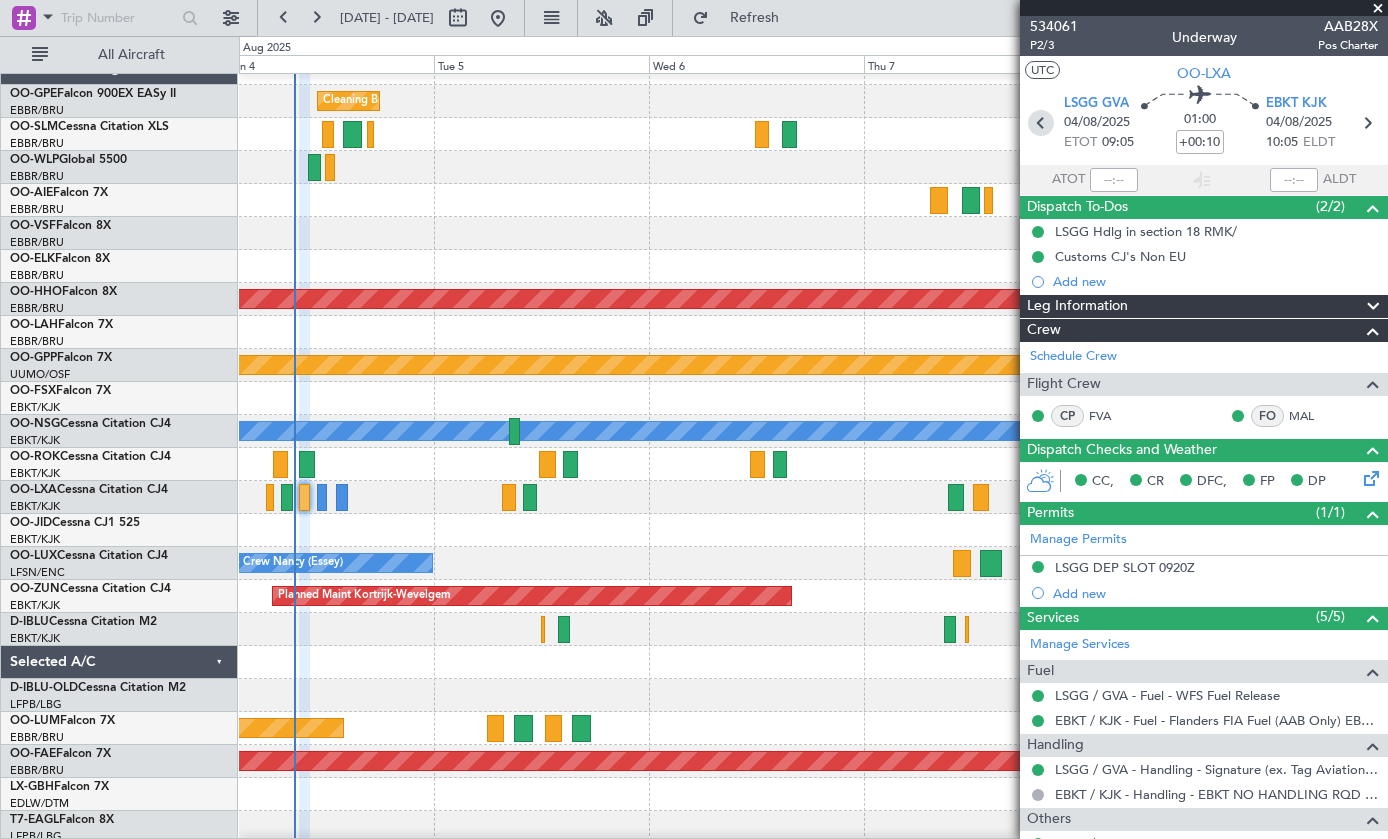 click at bounding box center [1041, 123] 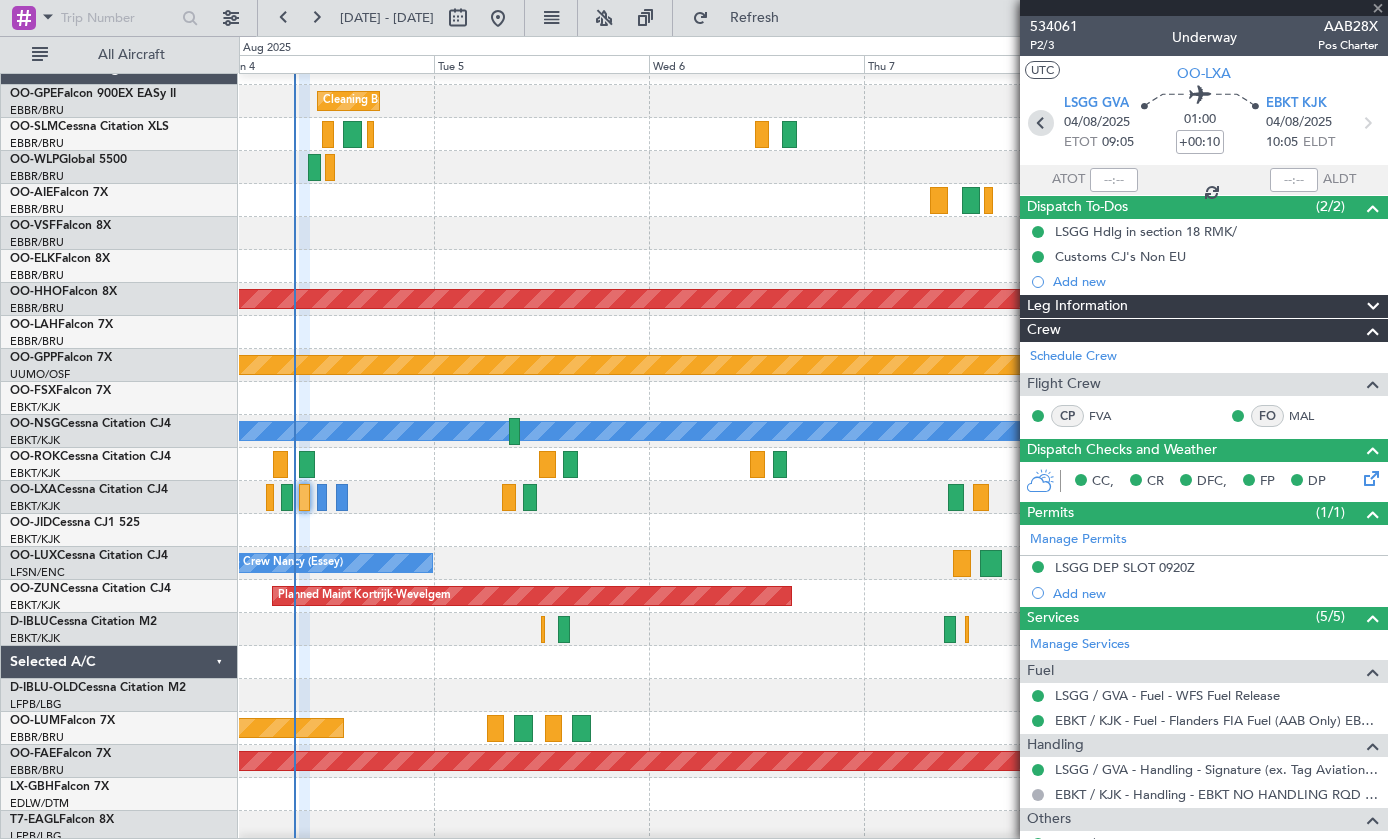 type 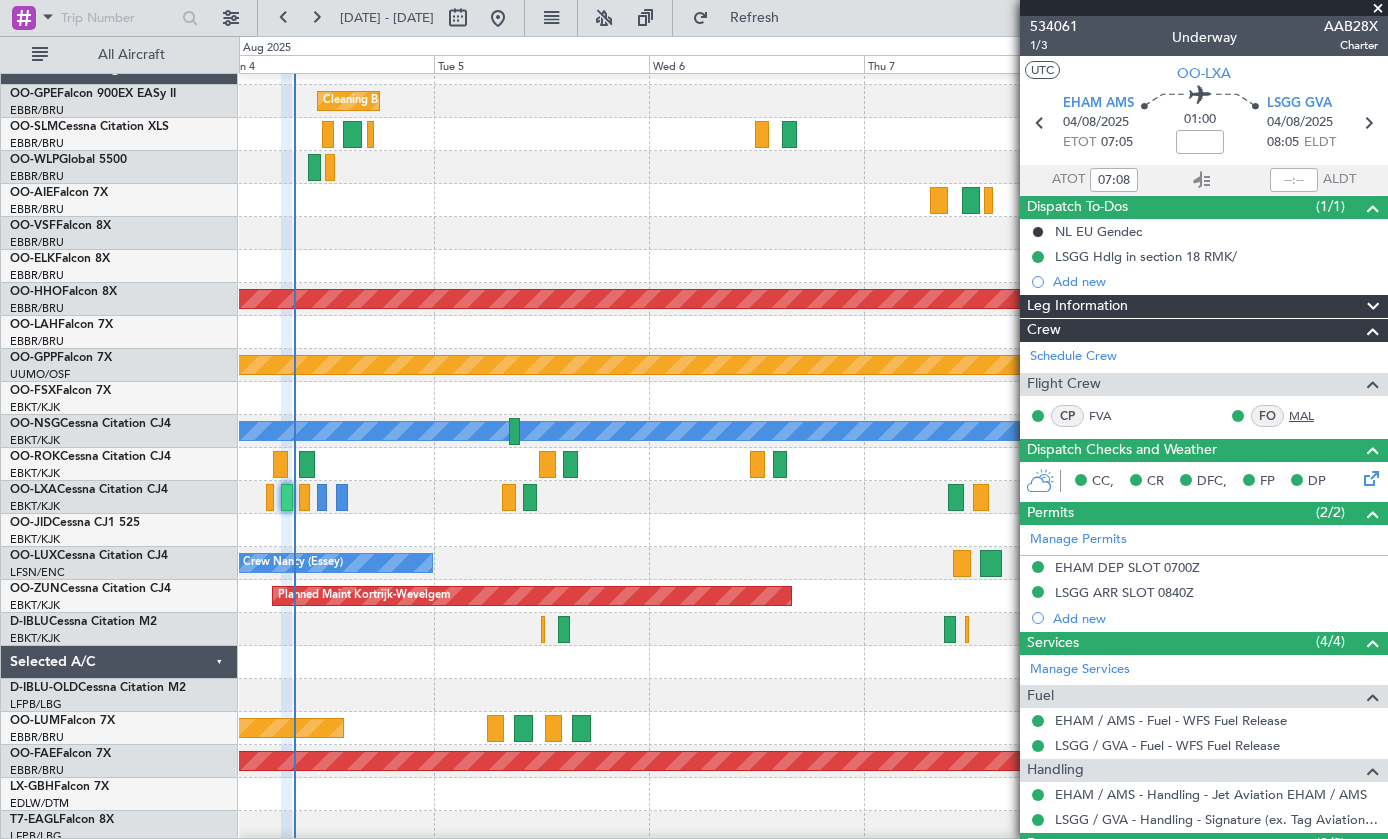 click on "MAL" 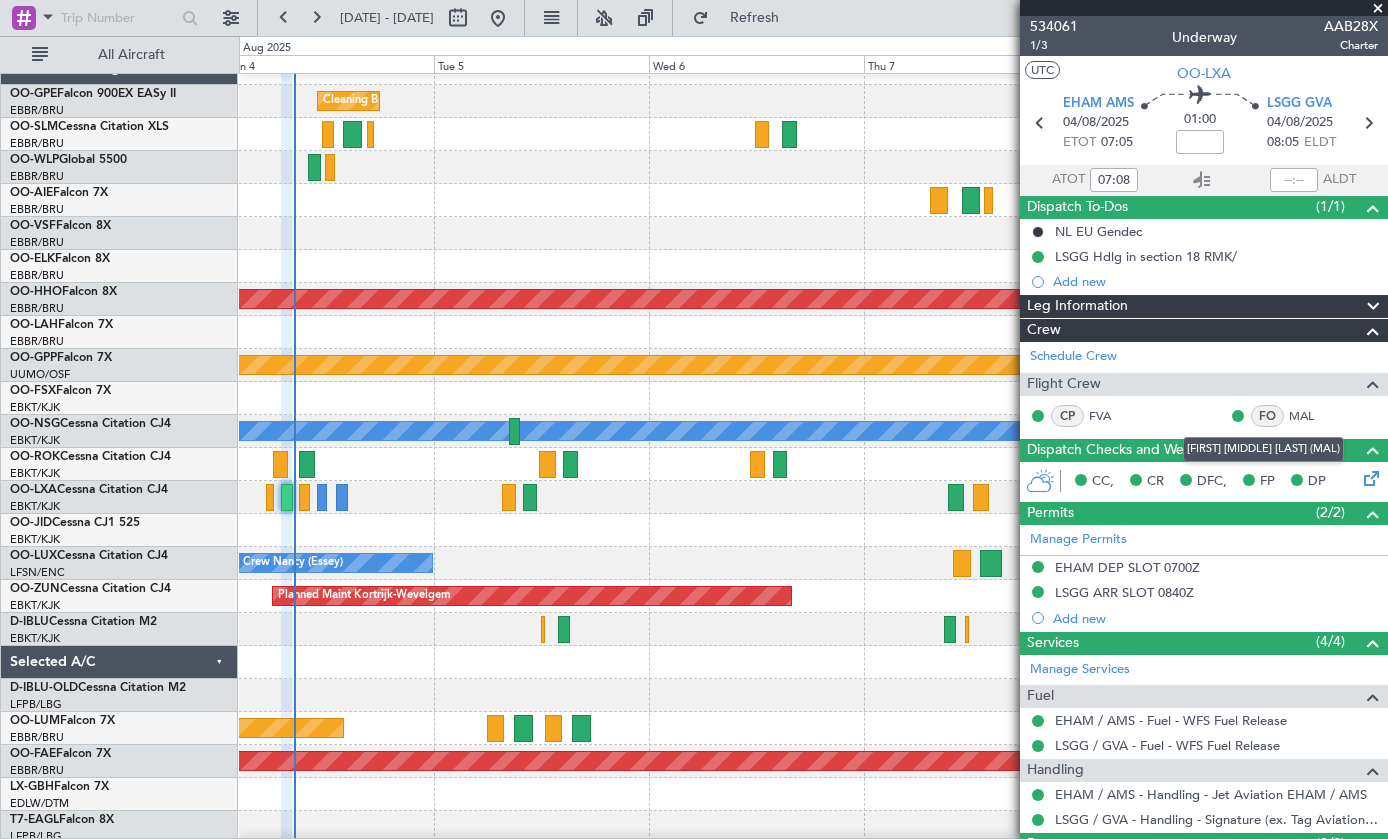 click at bounding box center [1378, 9] 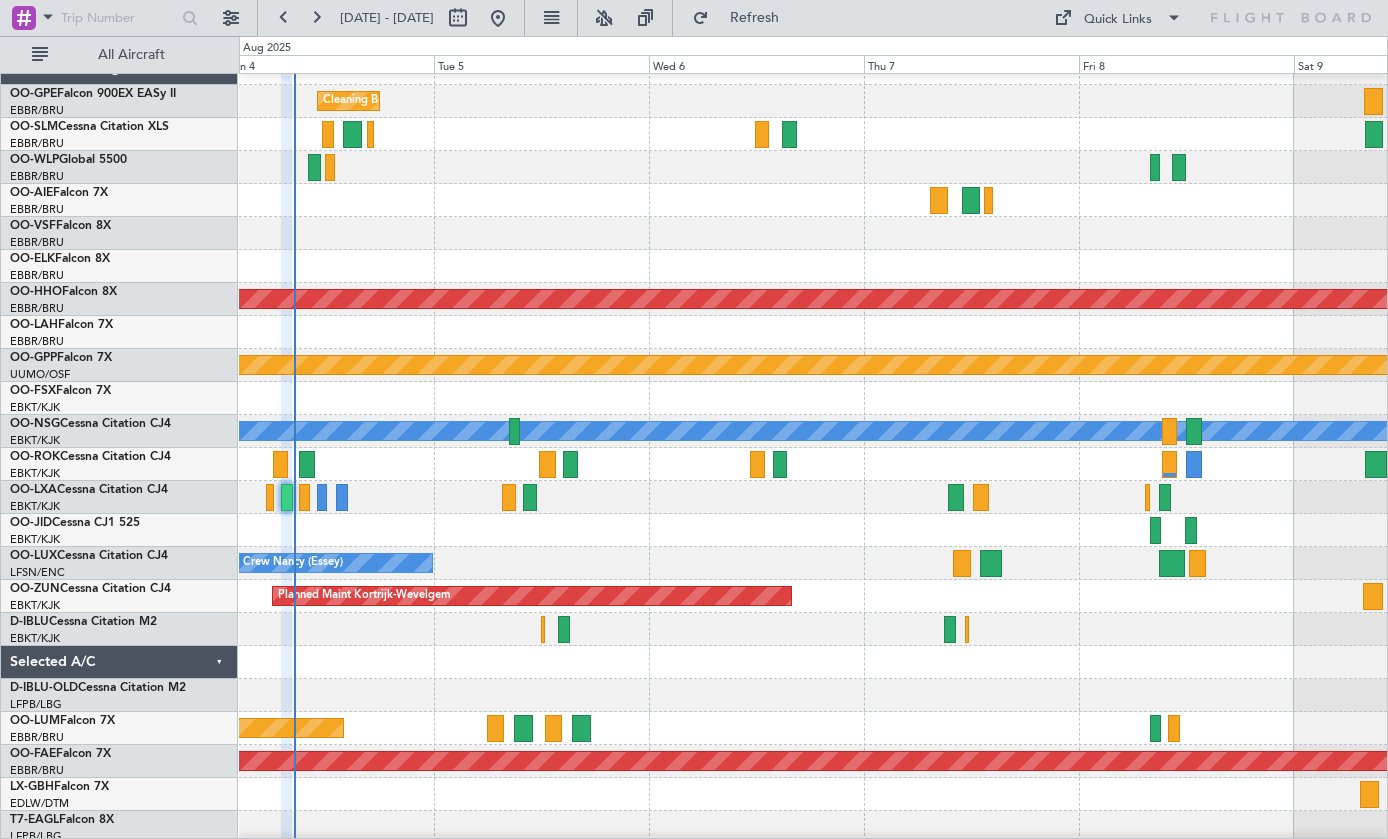 type on "0" 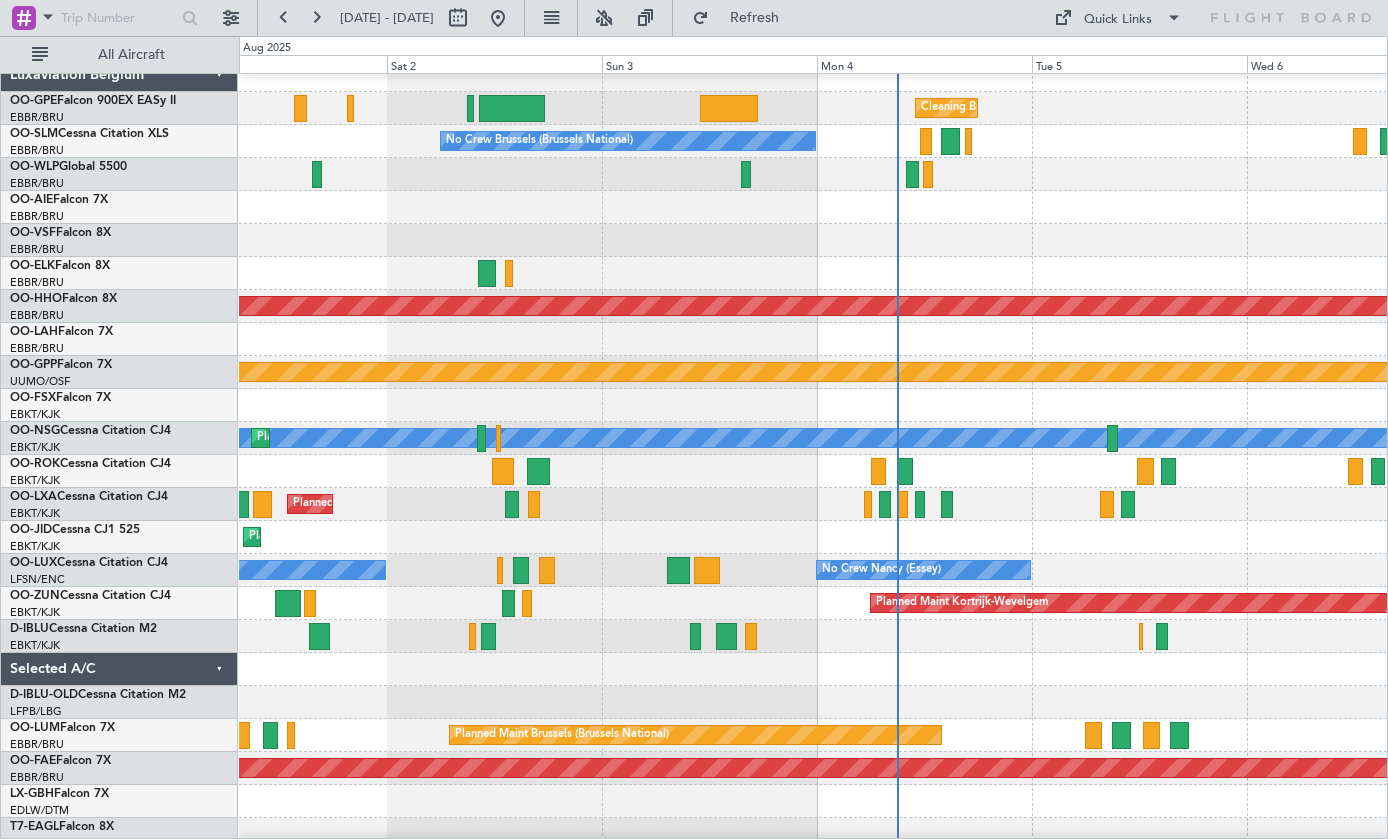 scroll, scrollTop: 0, scrollLeft: 0, axis: both 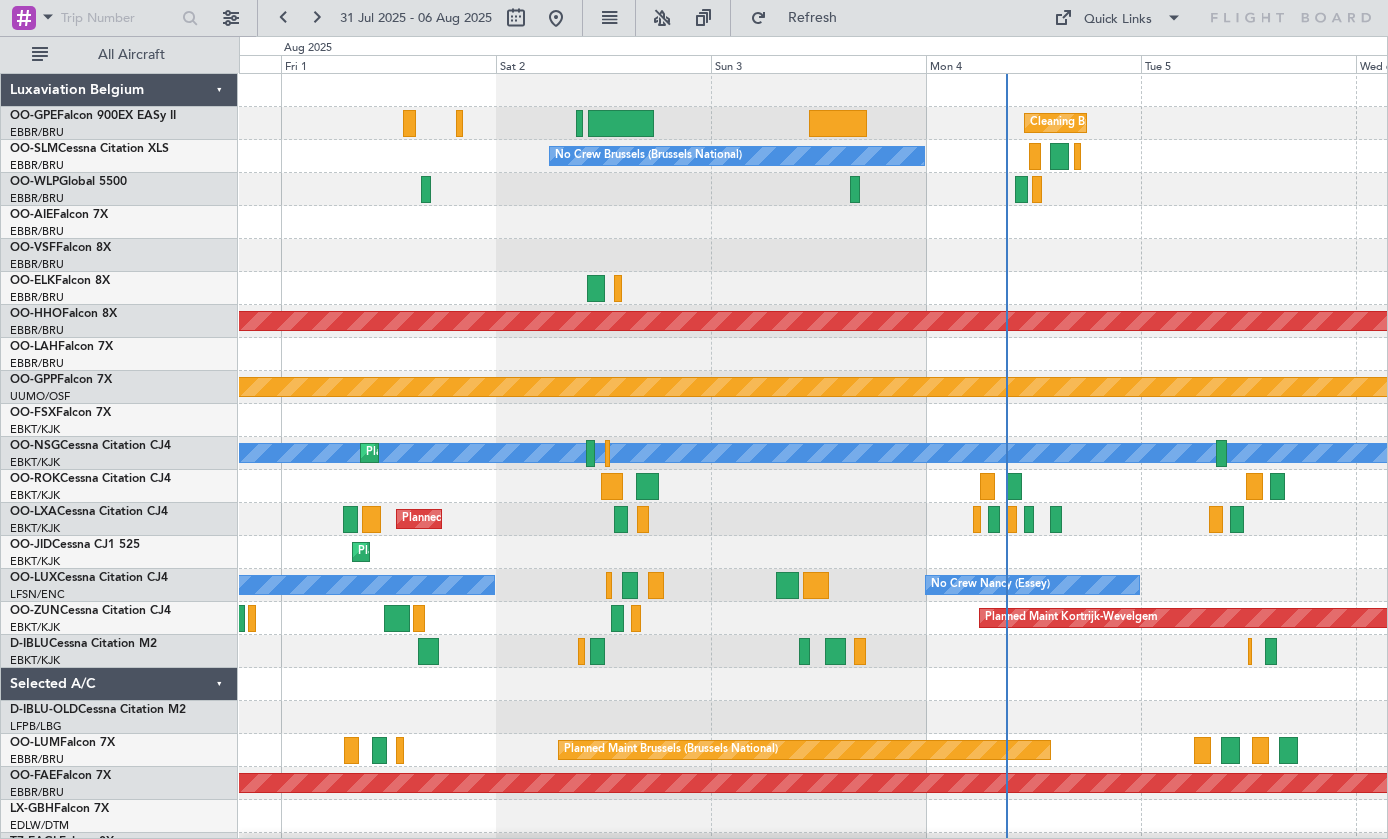 click on "Cleaning [CITY] ([CITY] [COUNTRY])
Planned Maint [CITY] ([CITY] [COUNTRY])" 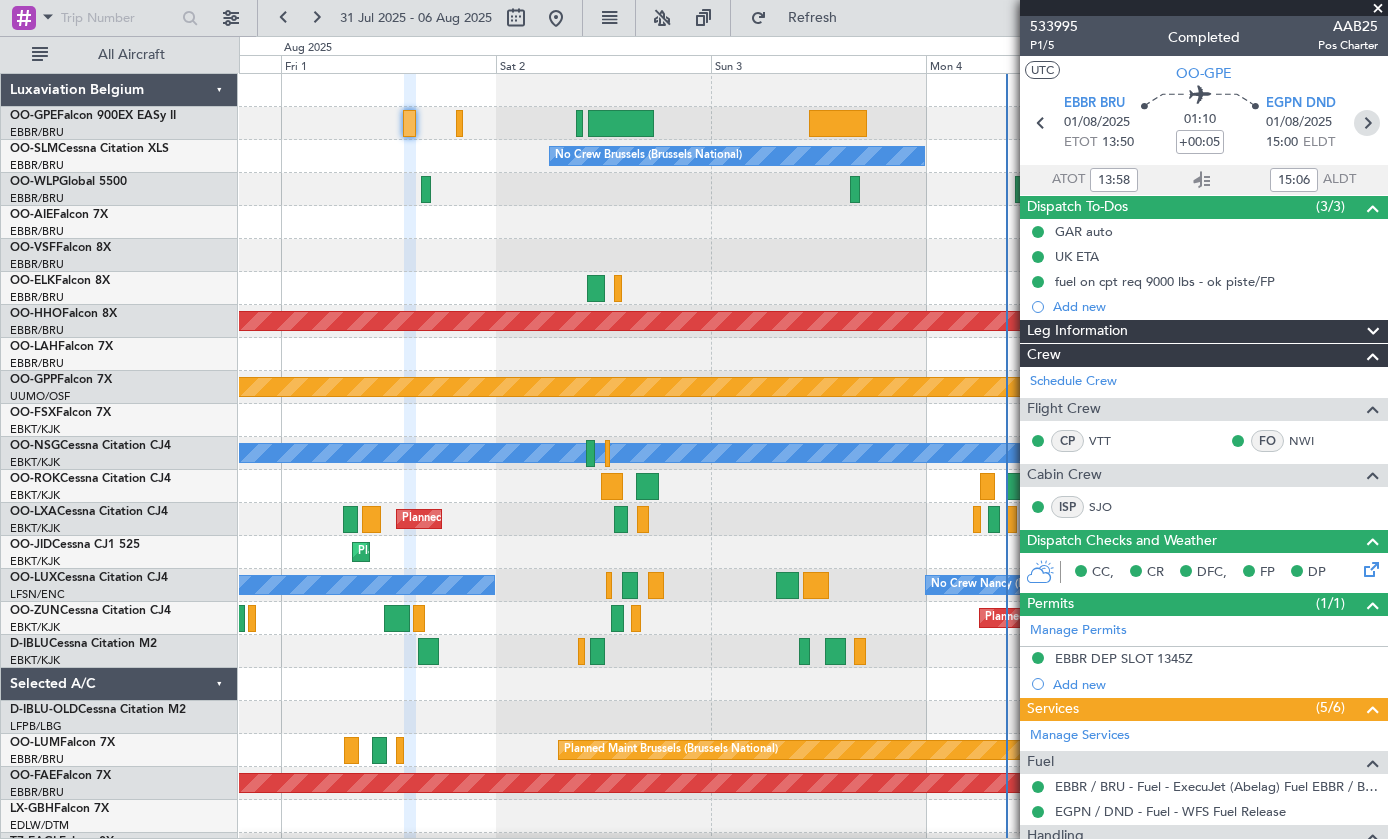click at bounding box center [1367, 123] 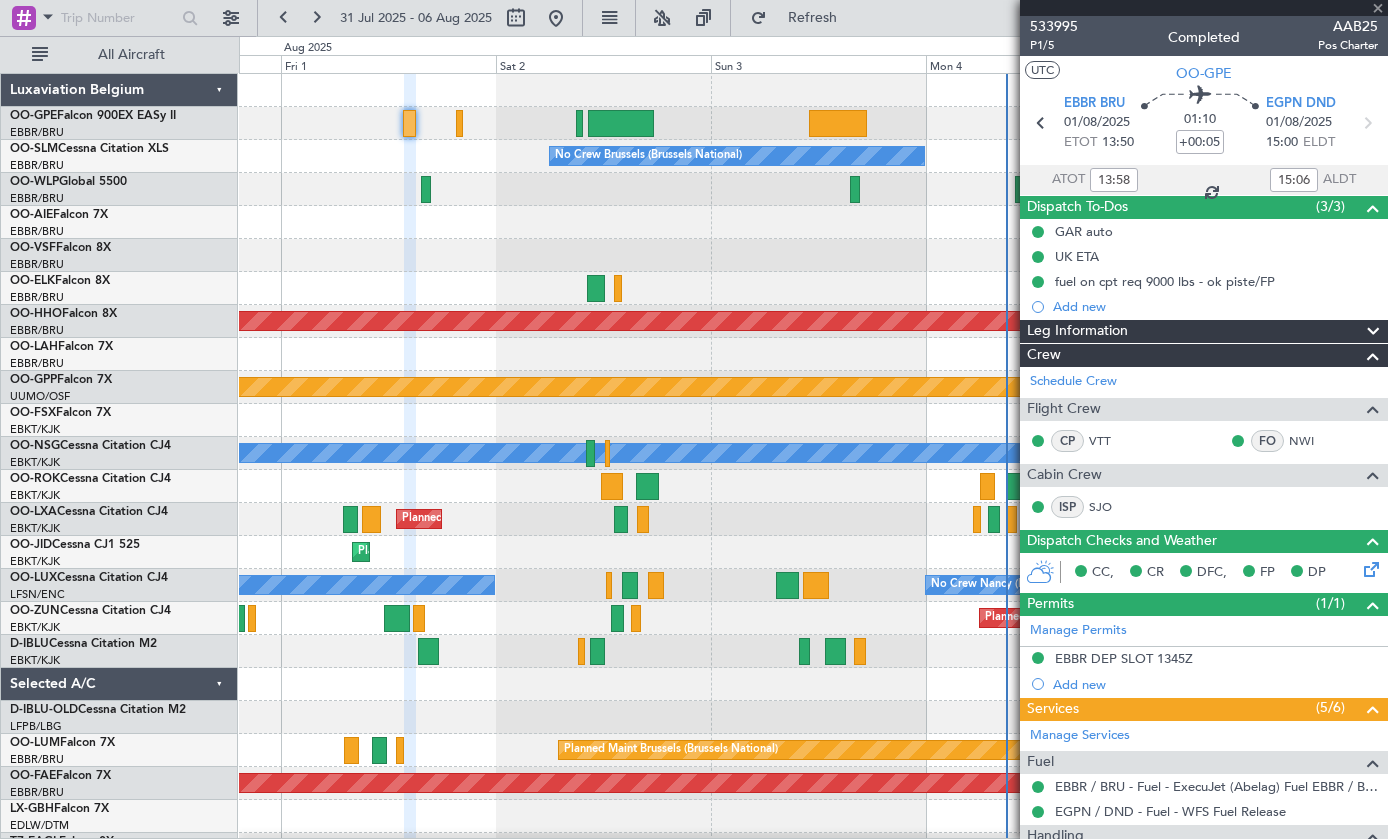 type 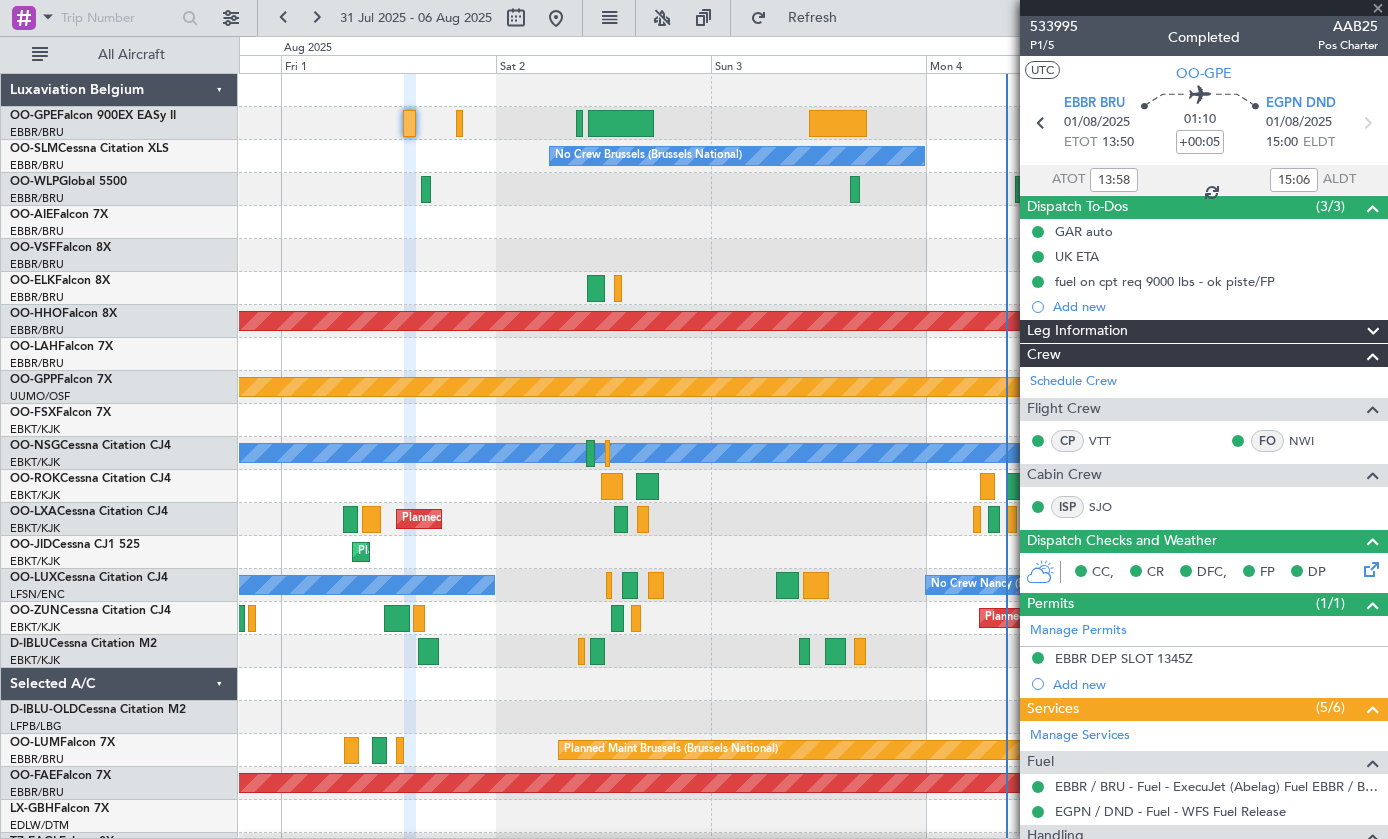 type on "19:51" 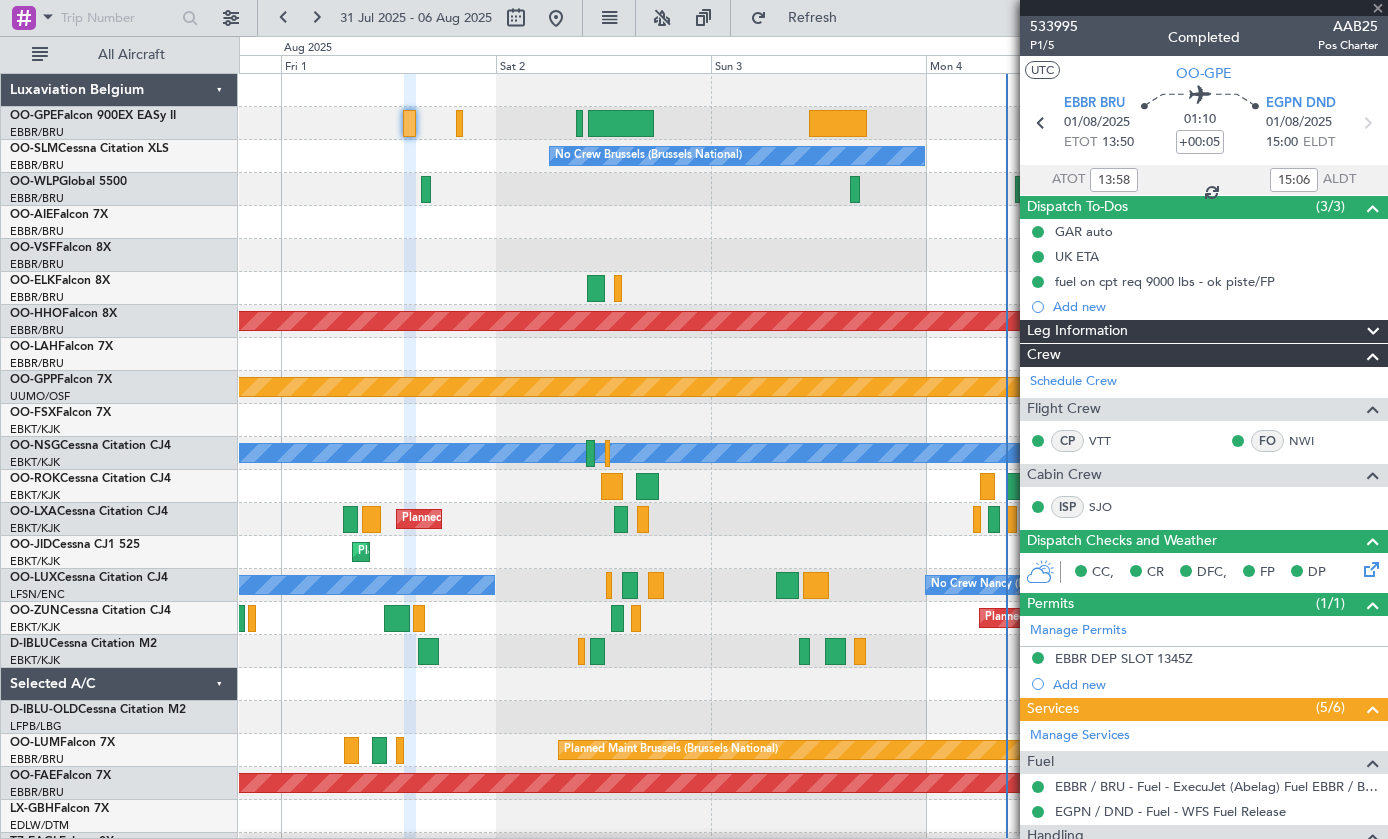 type on "20:15" 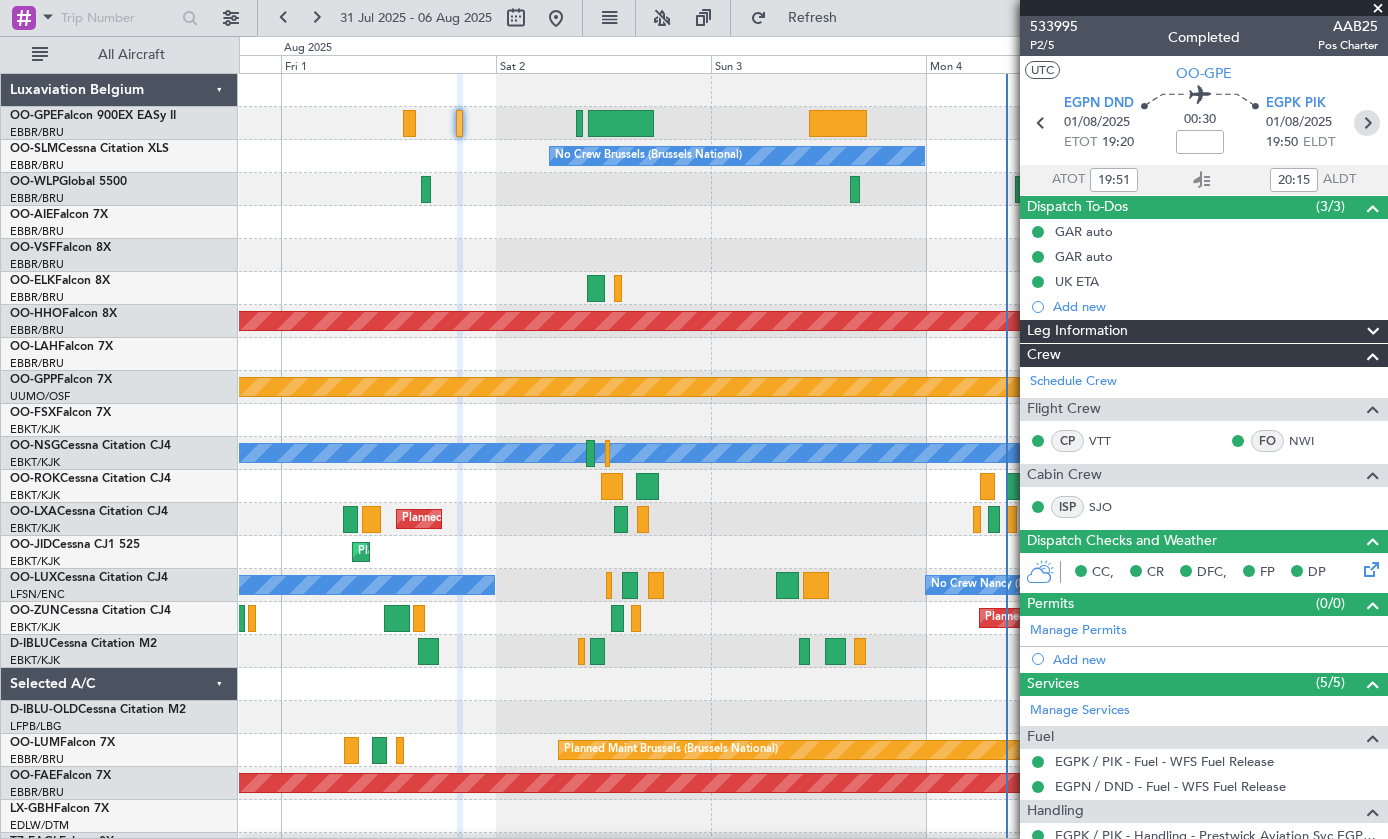 click at bounding box center [1367, 123] 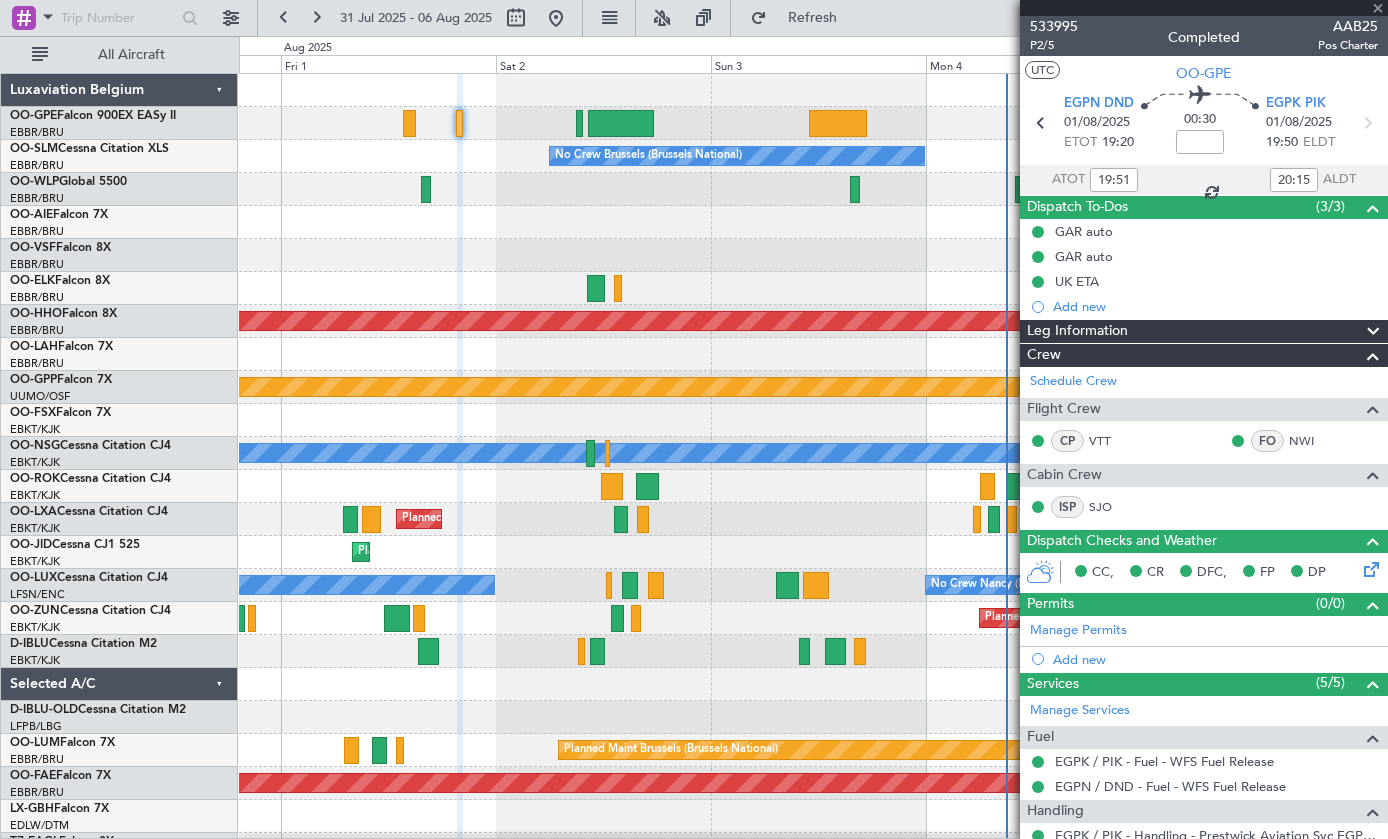type on "-00:15" 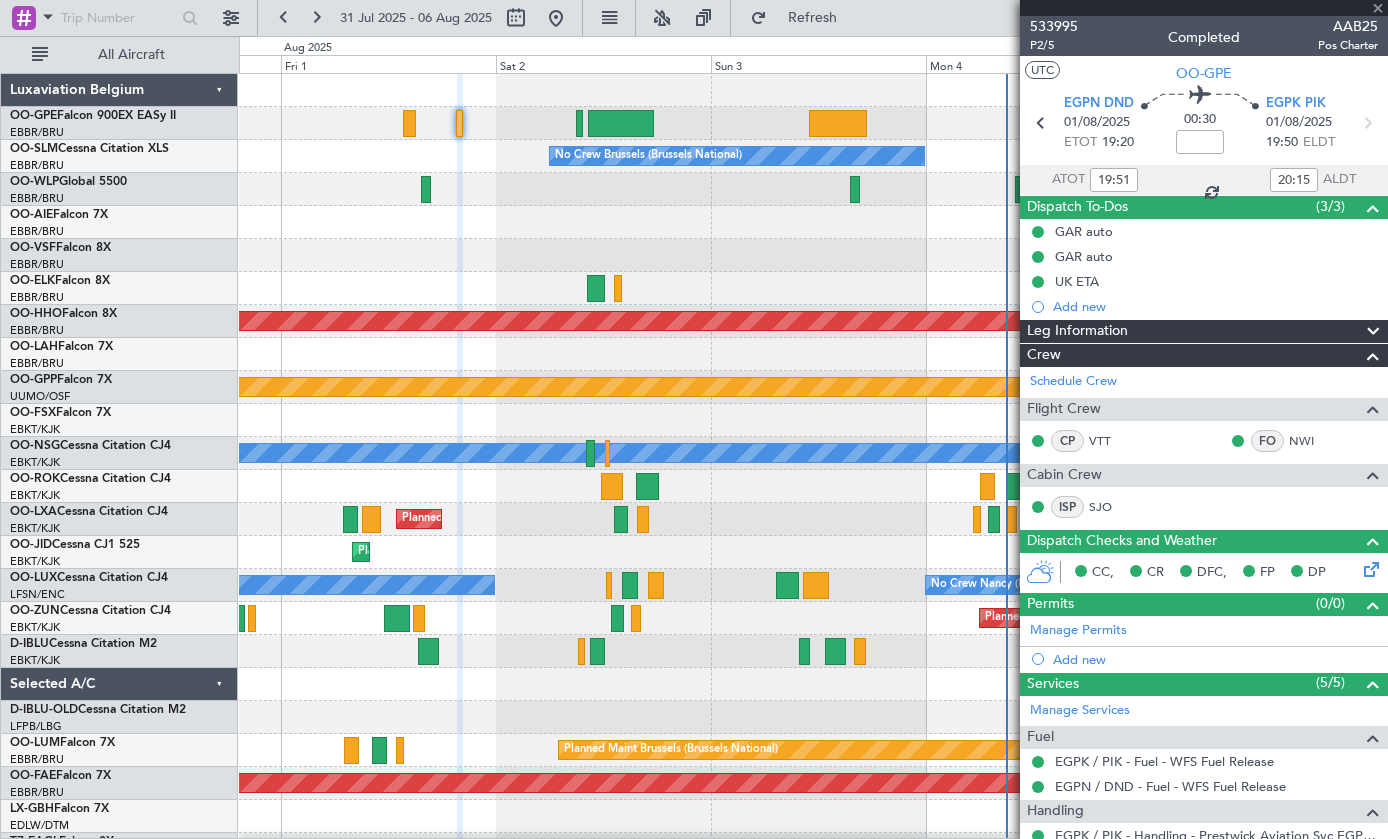 type on "09:10" 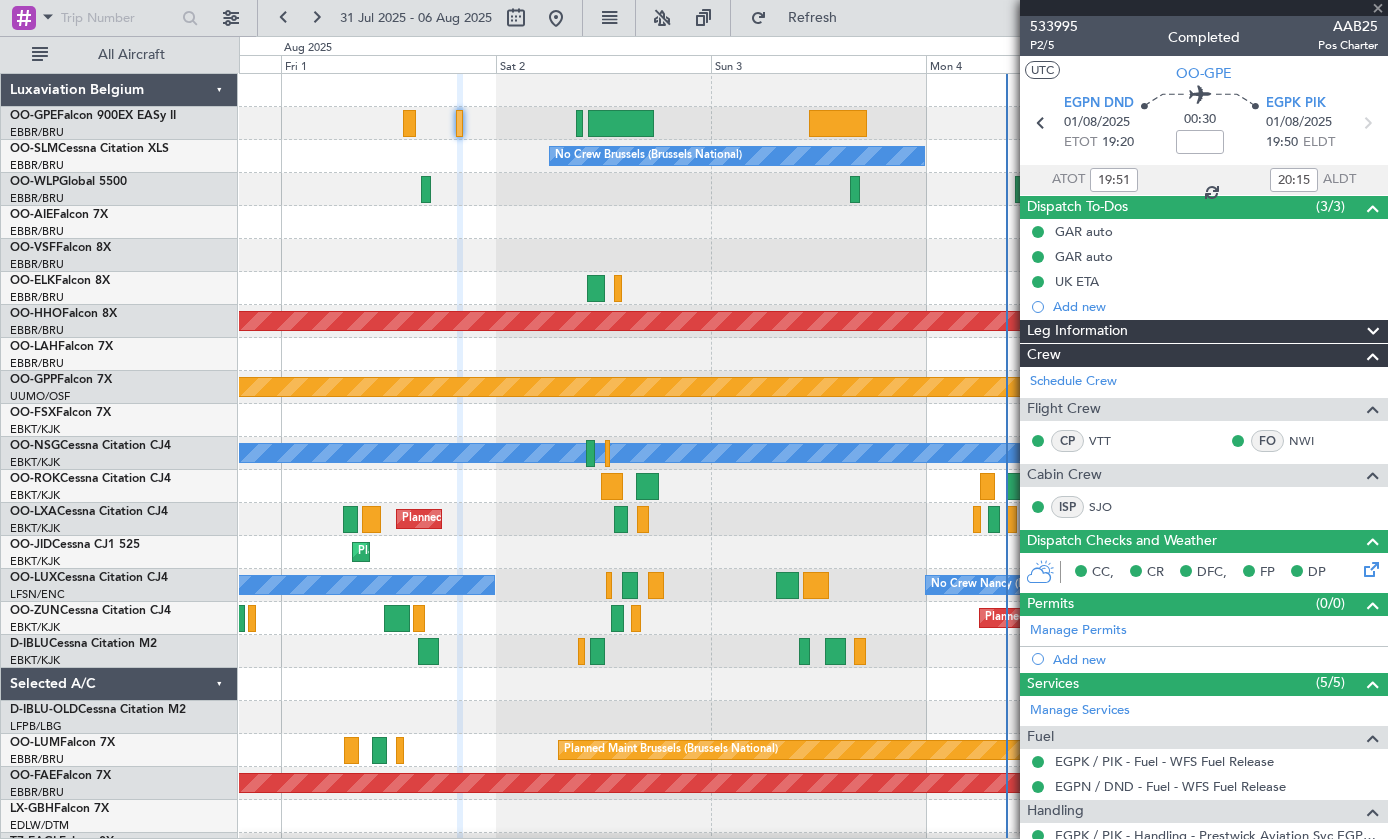 type on "09:48" 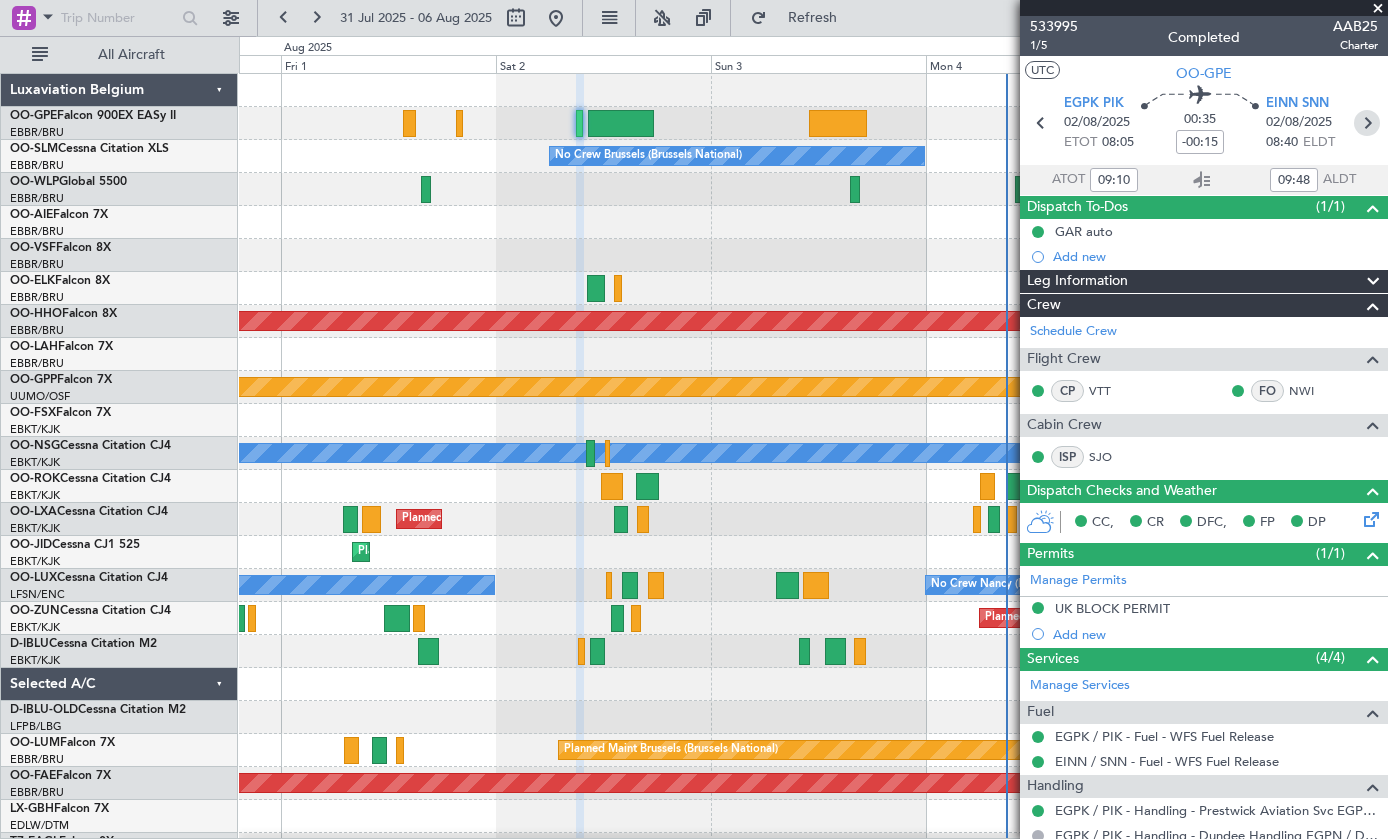 scroll, scrollTop: 0, scrollLeft: 0, axis: both 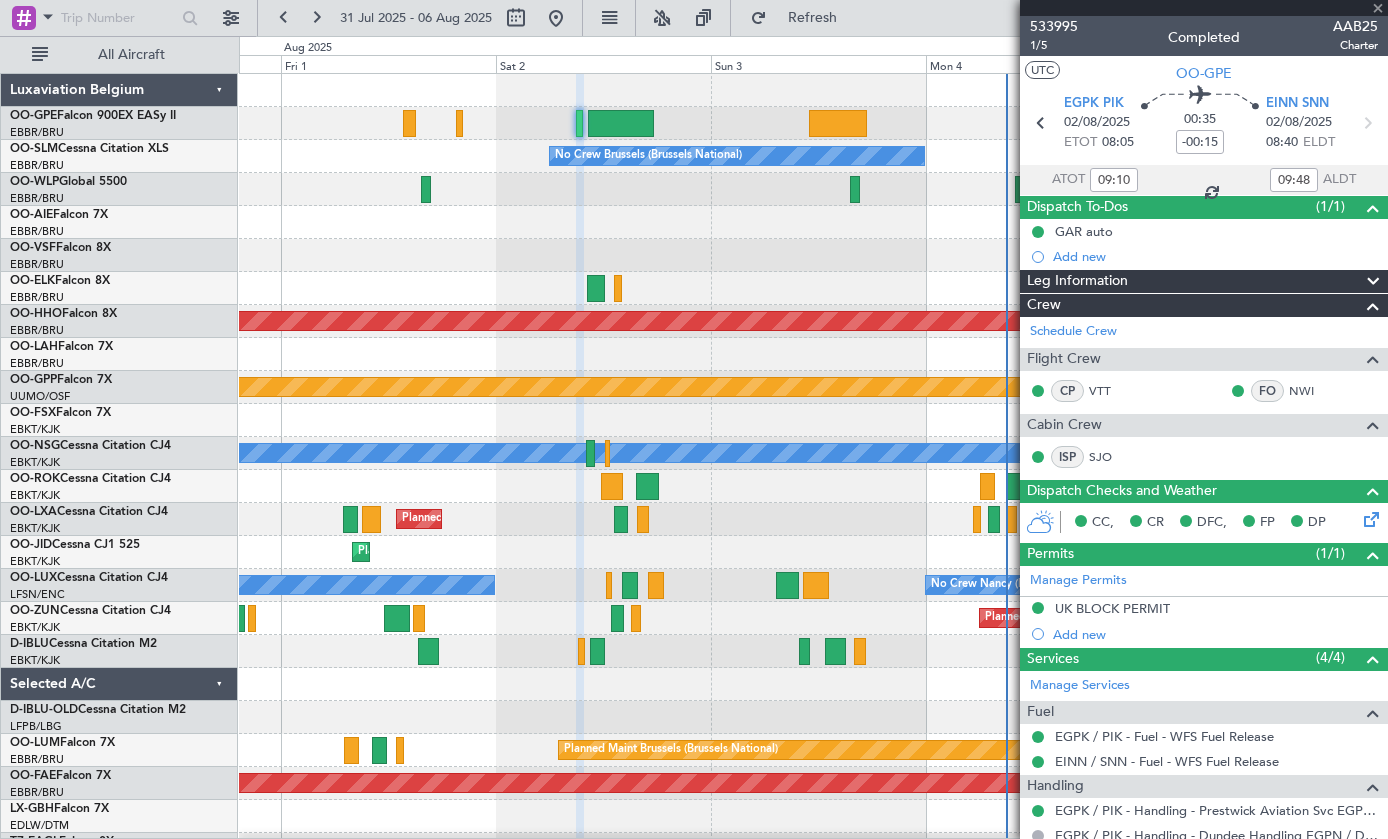 type on "+00:55" 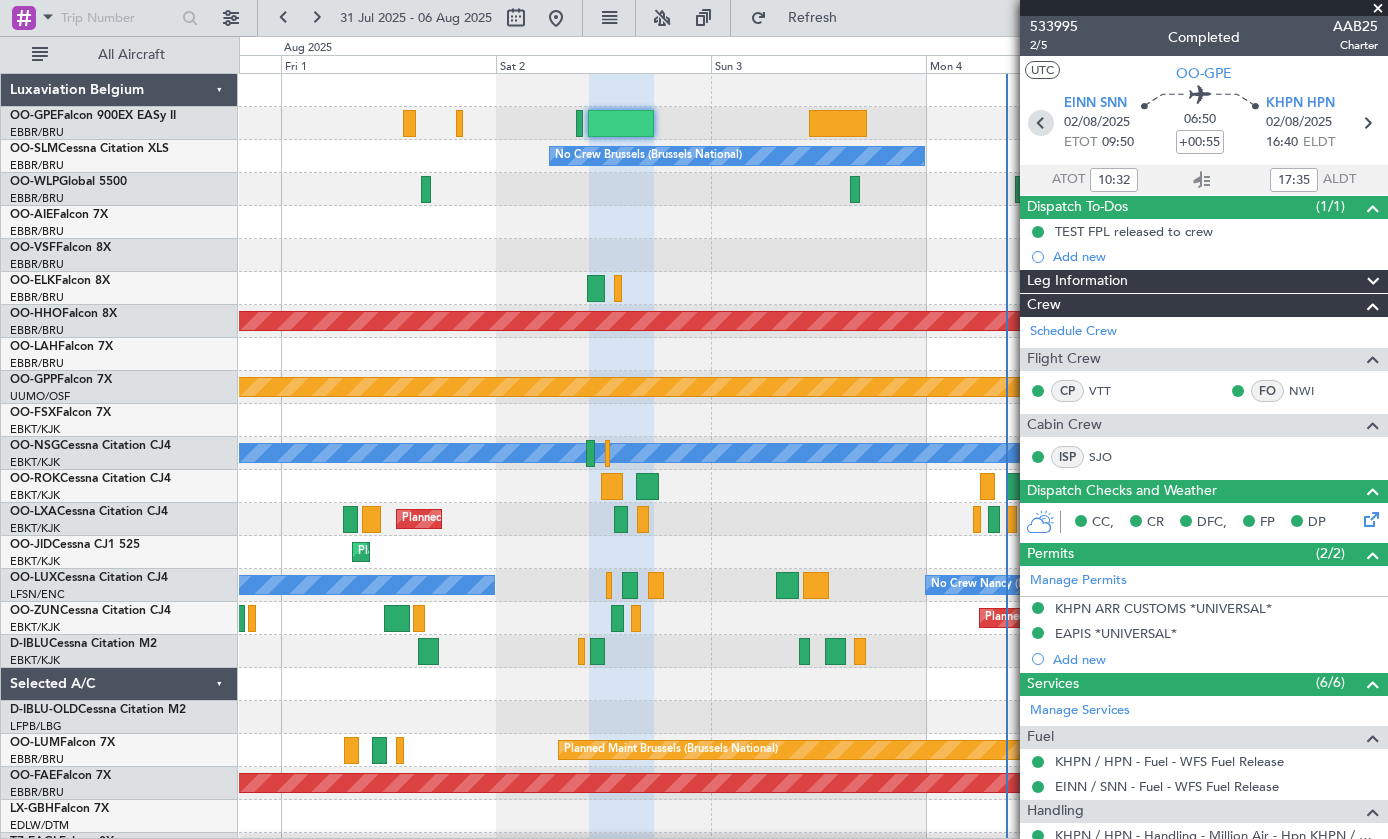 click at bounding box center [1041, 123] 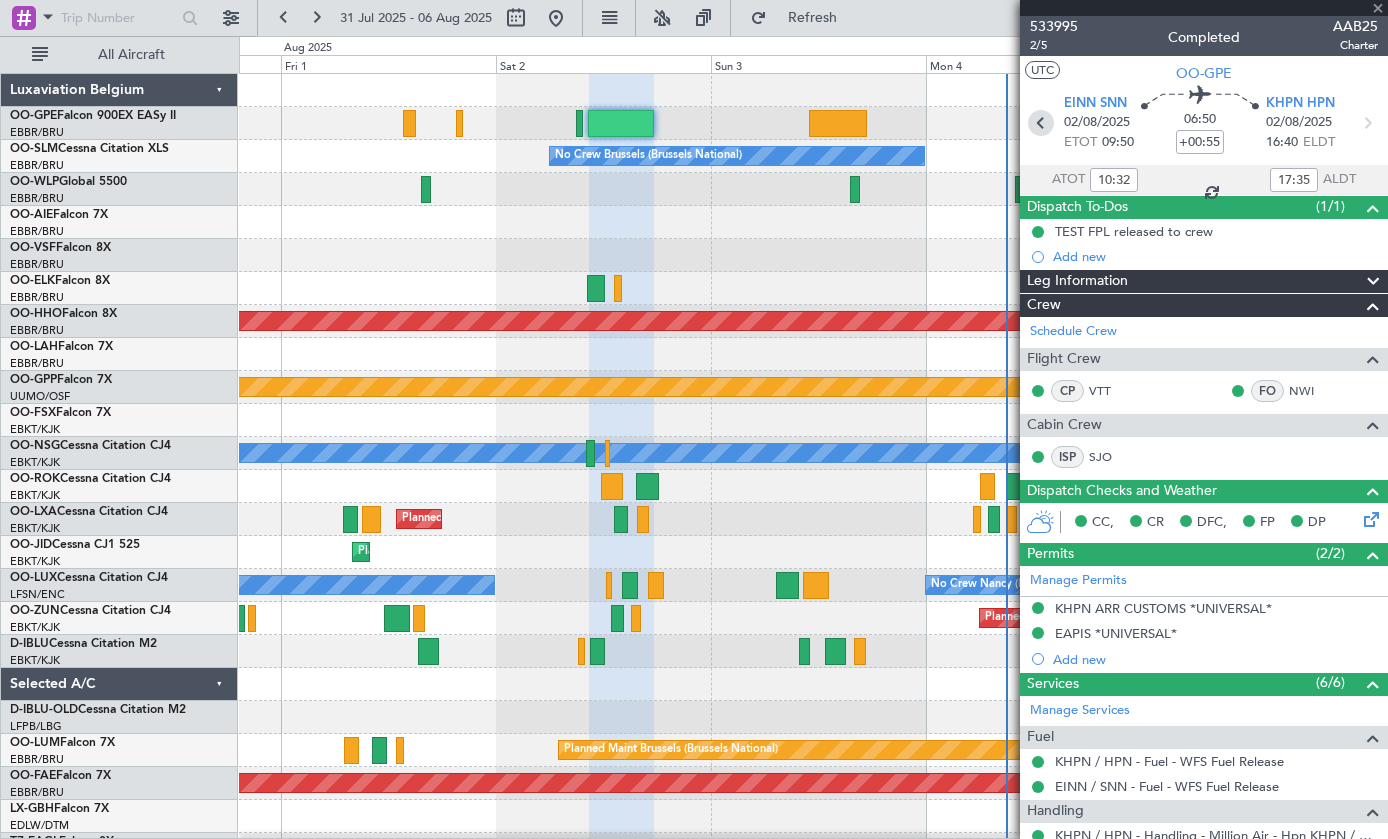 type on "-00:15" 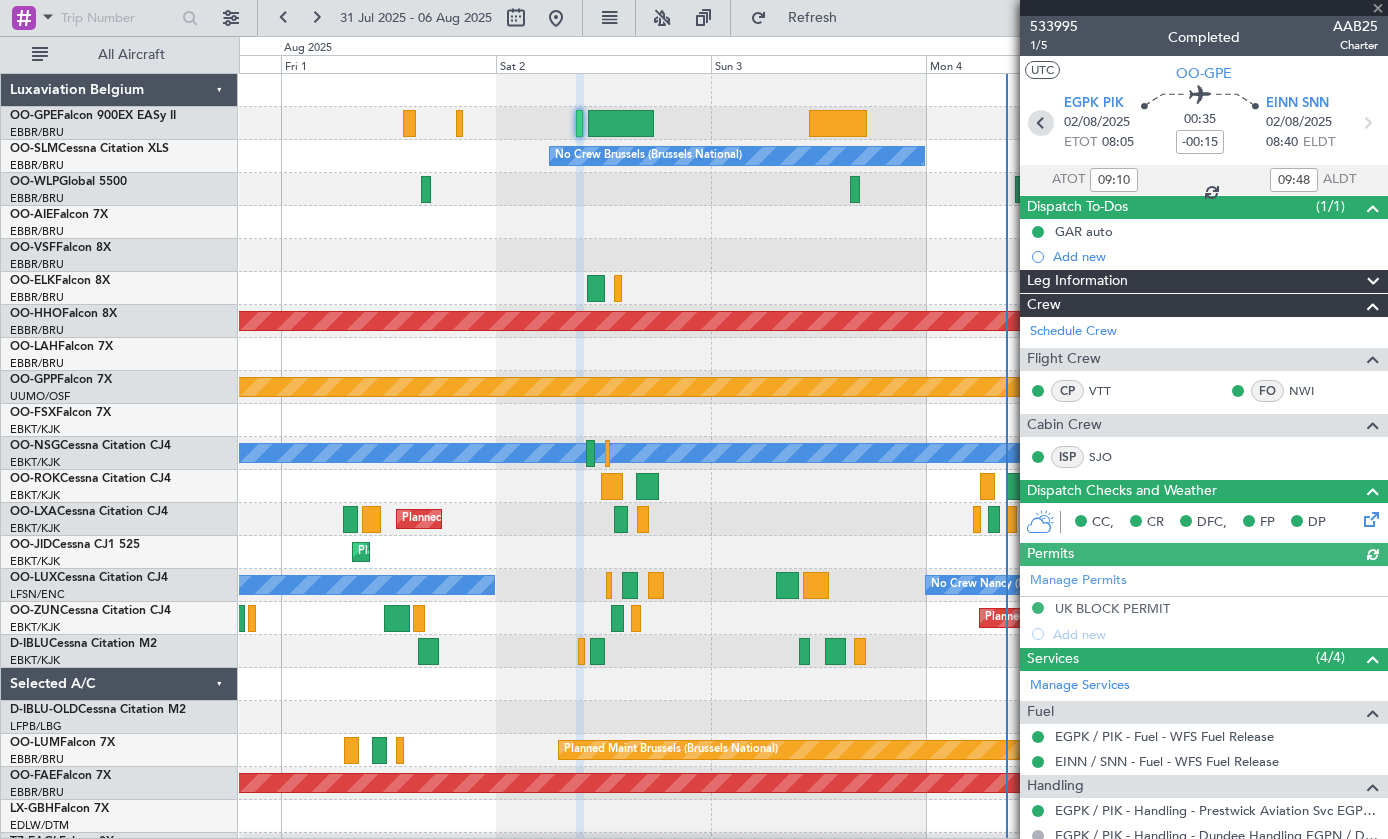 click at bounding box center (1041, 123) 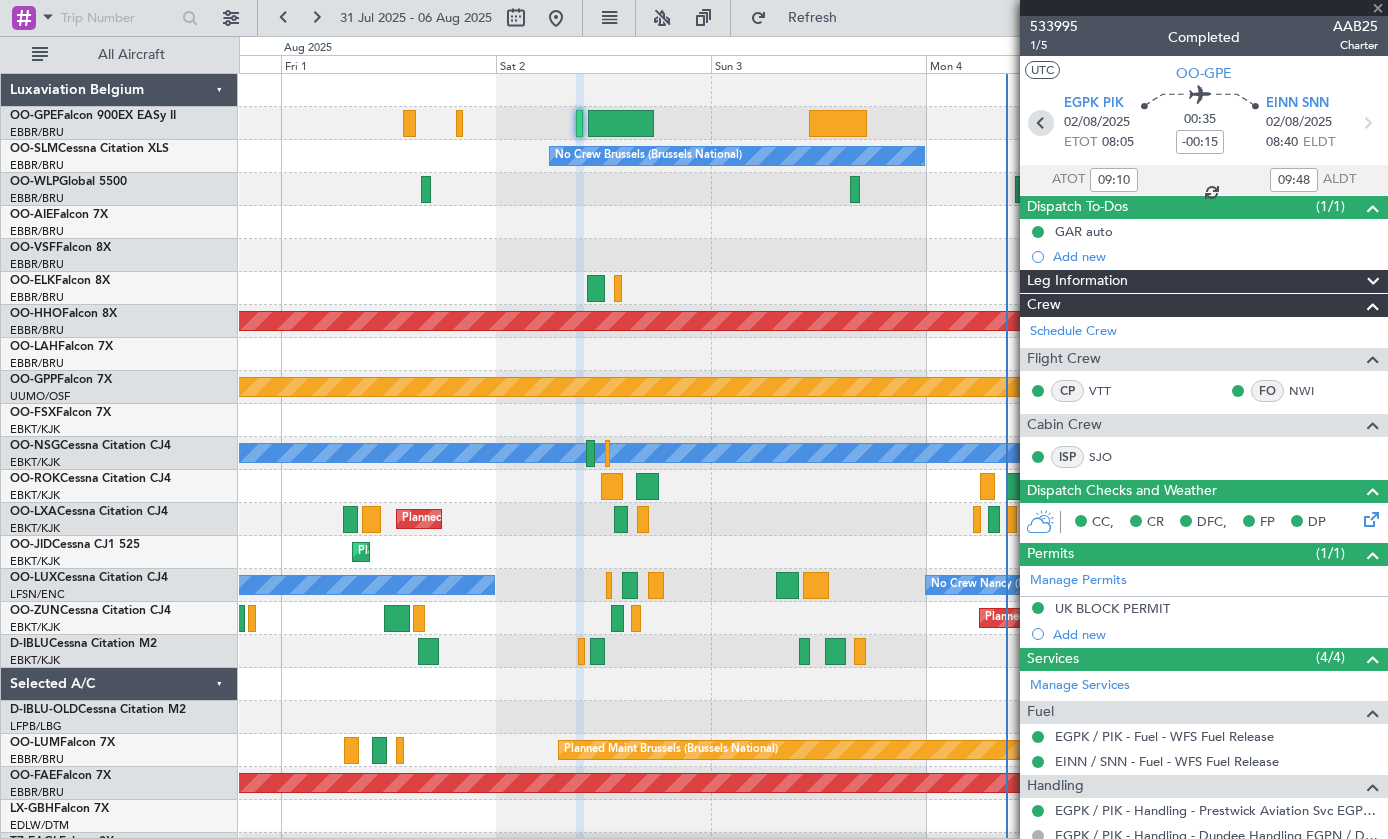 type 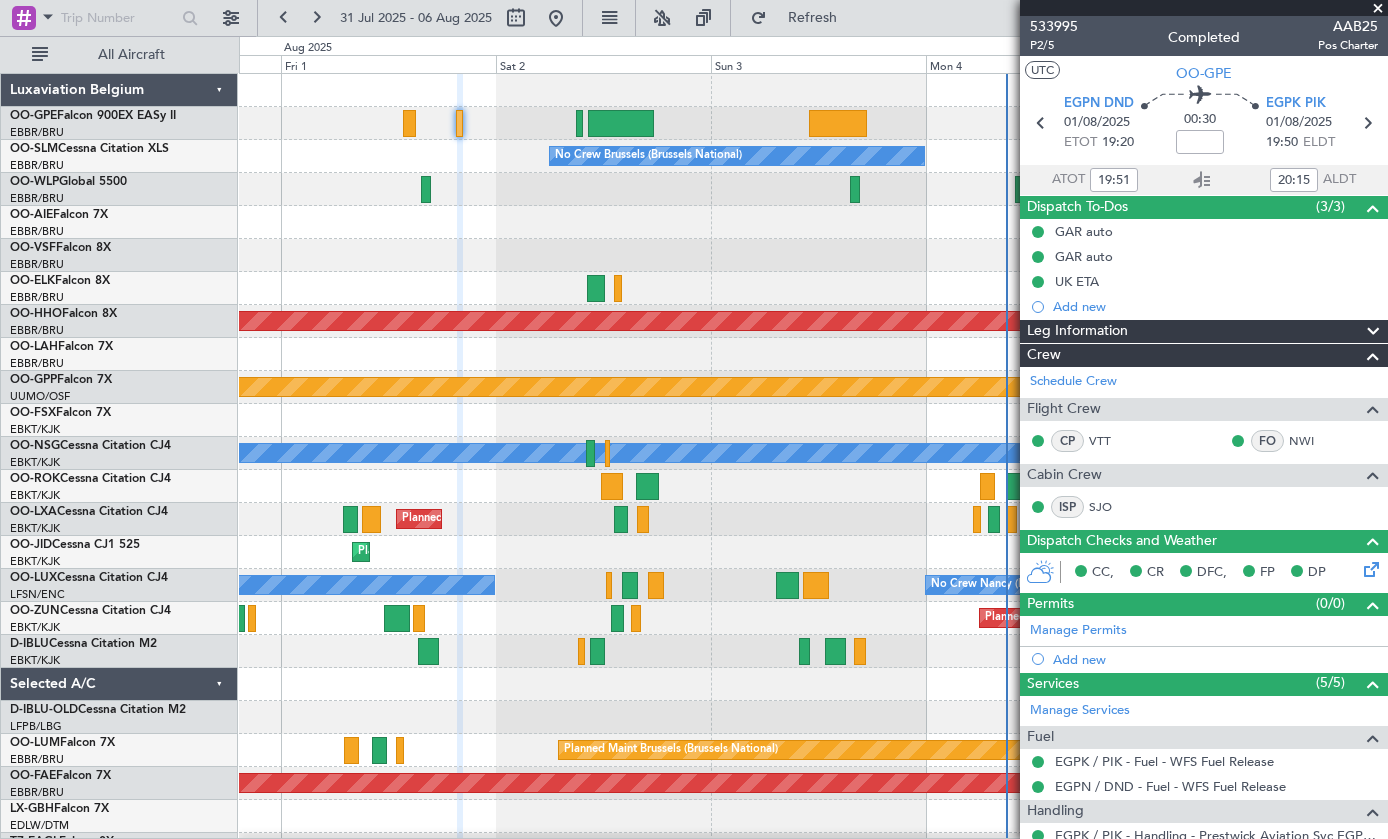 click on "EGPN DND [DATE] ETOT 19:20 00:30 EGPK PIK [DATE] 19:50 ELDT" at bounding box center [1204, 125] 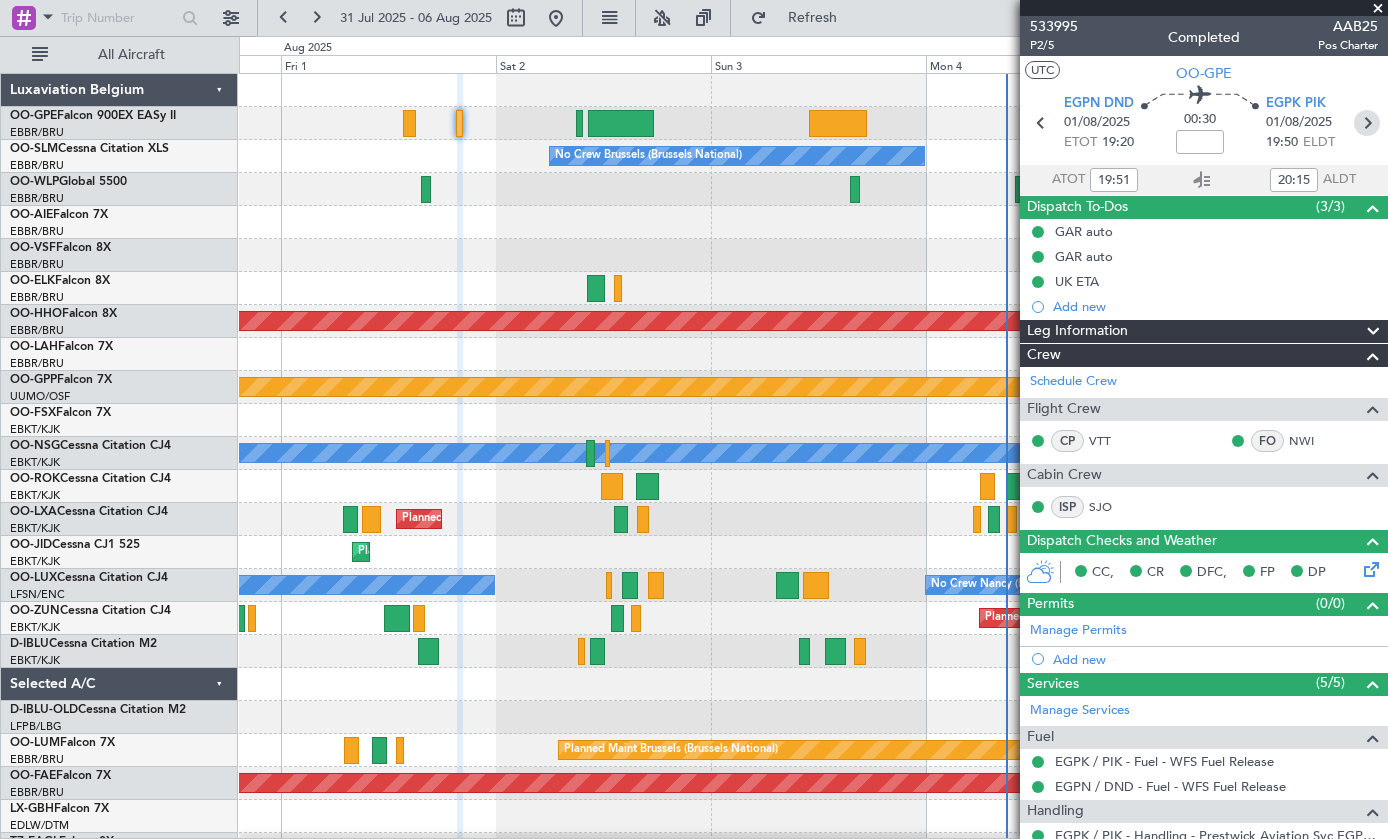 click at bounding box center (1367, 123) 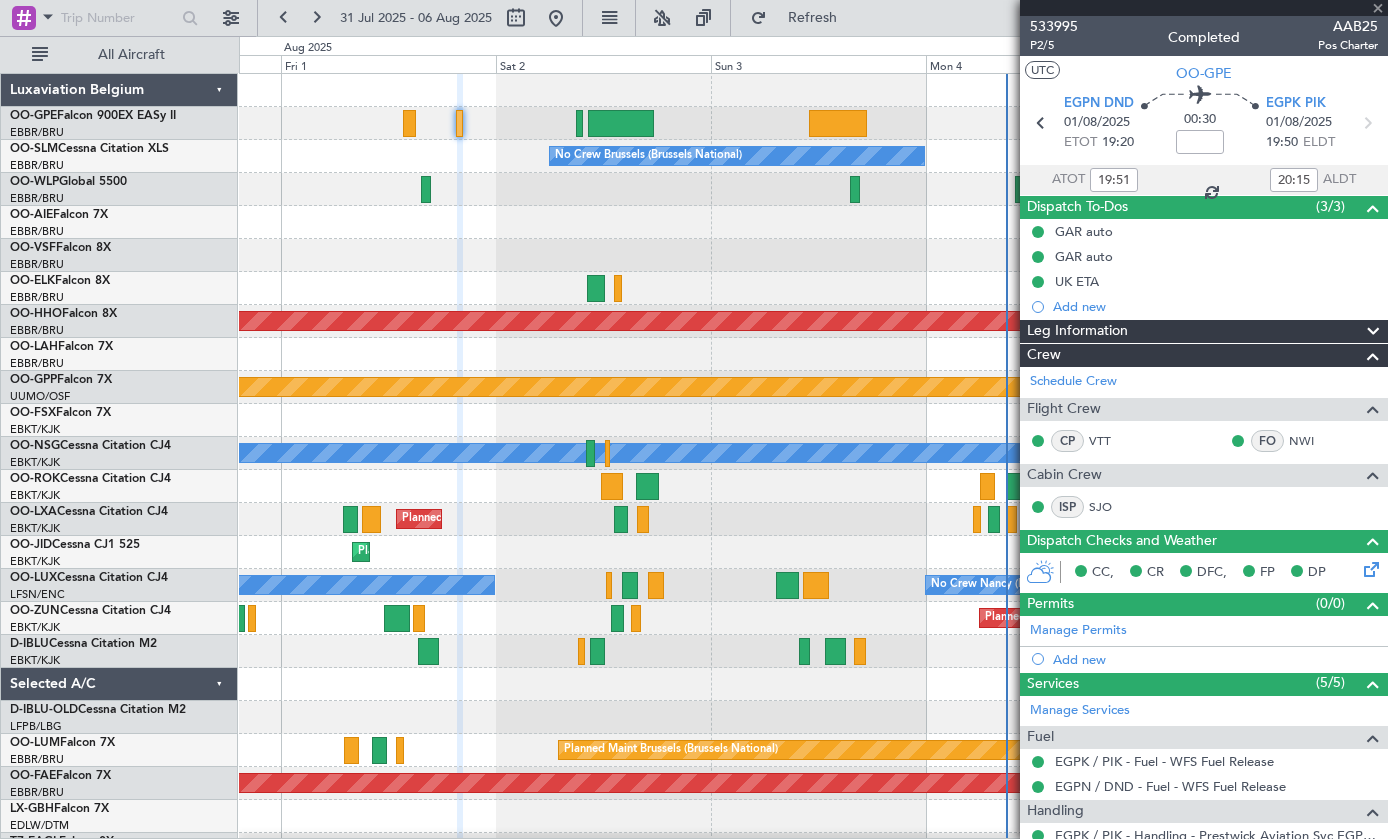 type on "-00:15" 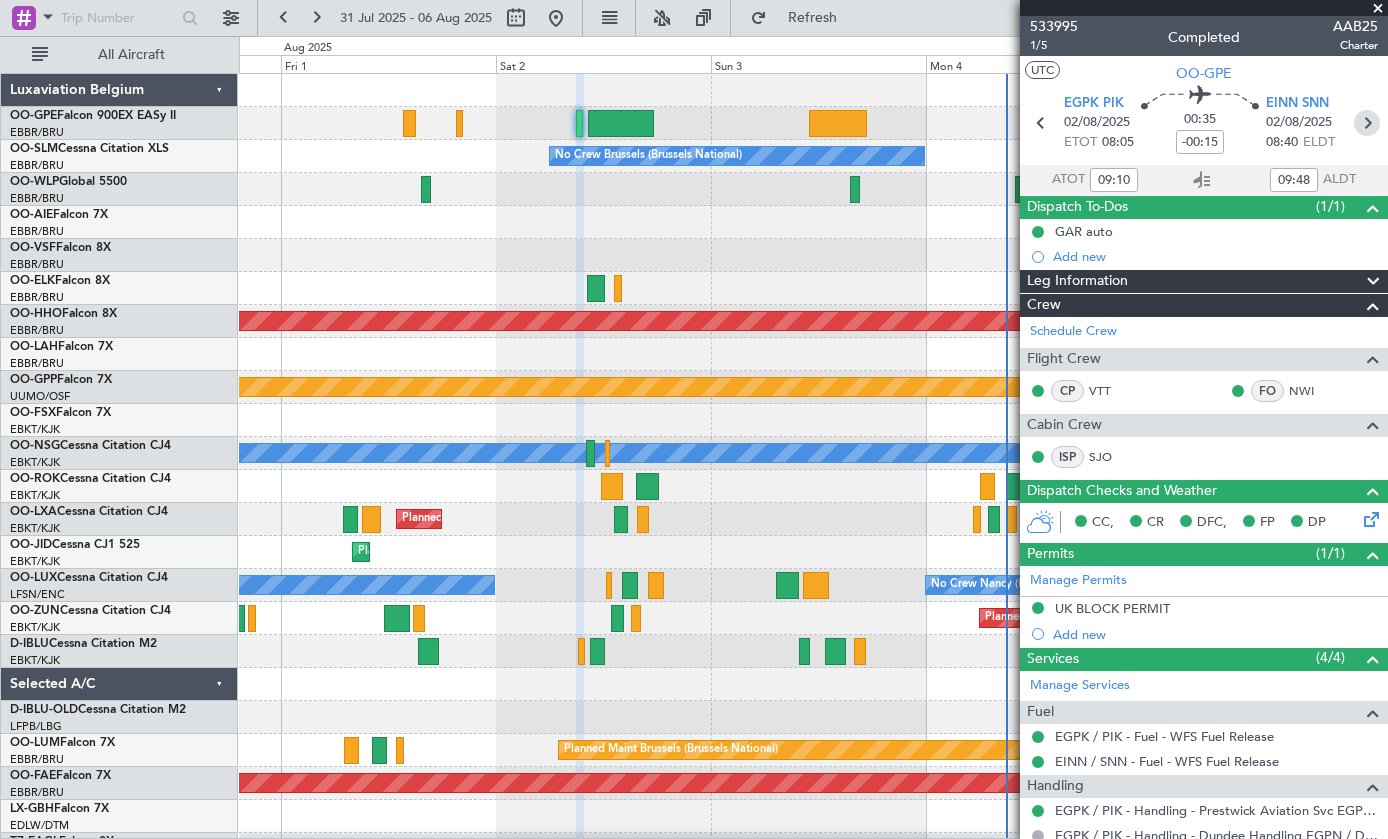 scroll, scrollTop: 0, scrollLeft: 0, axis: both 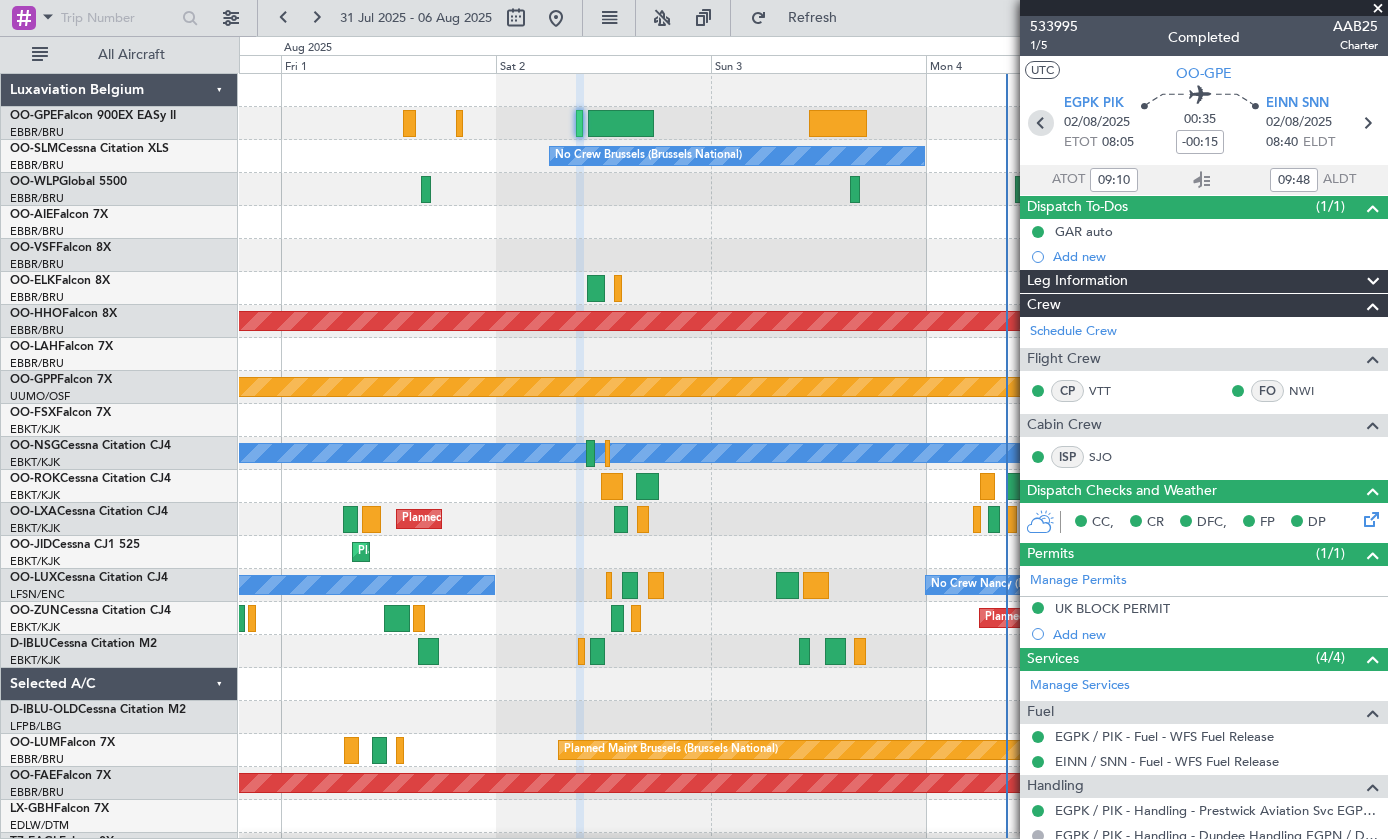 click at bounding box center (1041, 123) 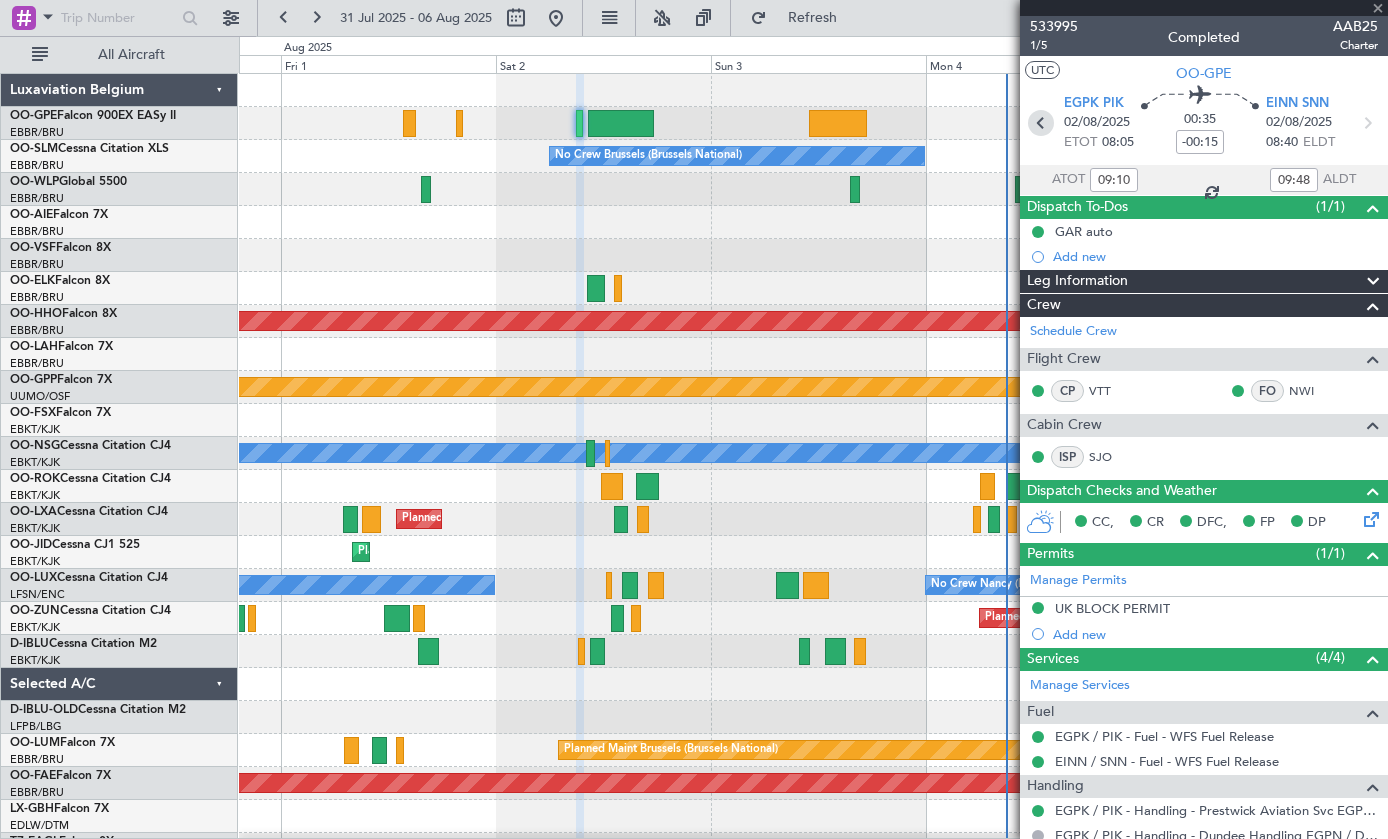 type 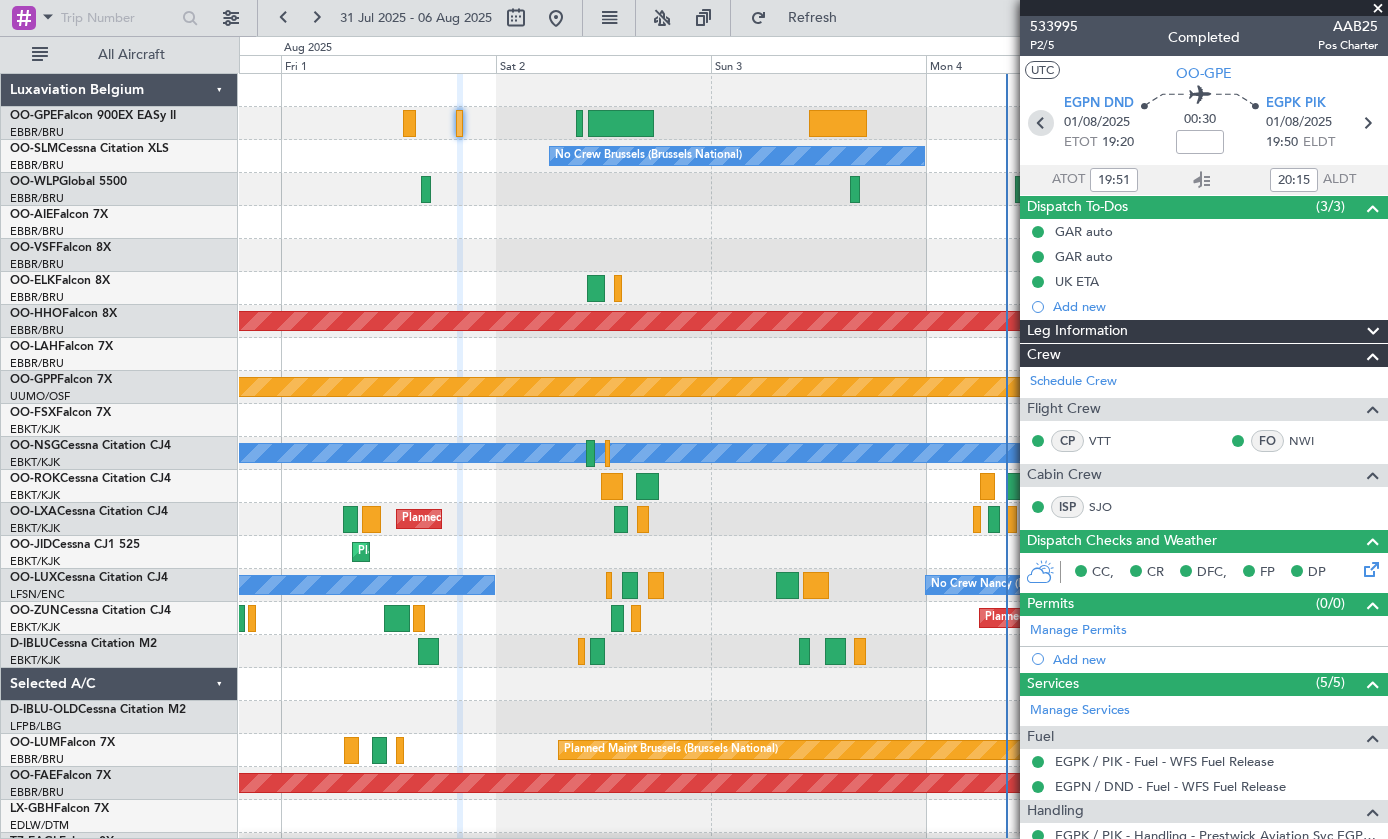 scroll, scrollTop: 0, scrollLeft: 0, axis: both 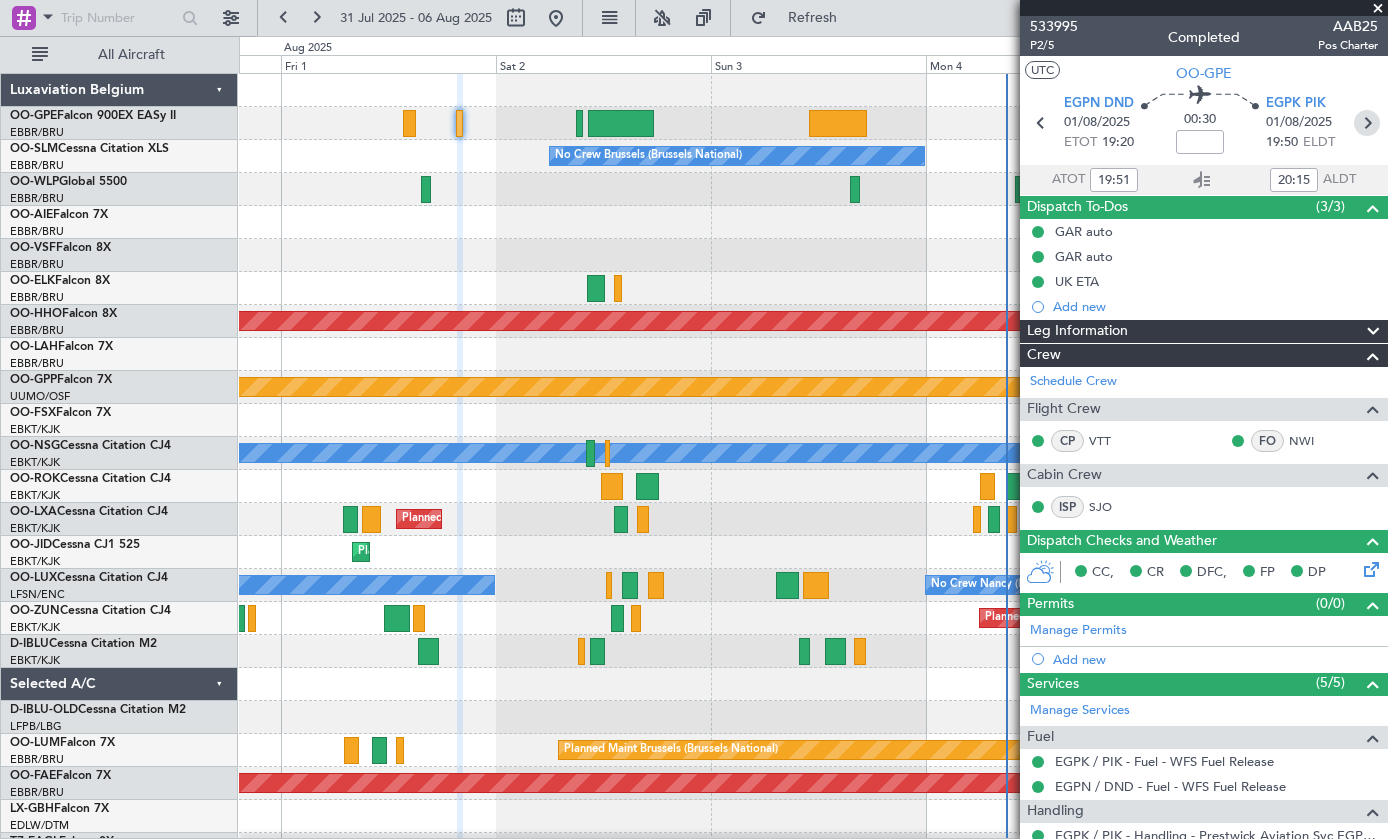 click at bounding box center [1367, 123] 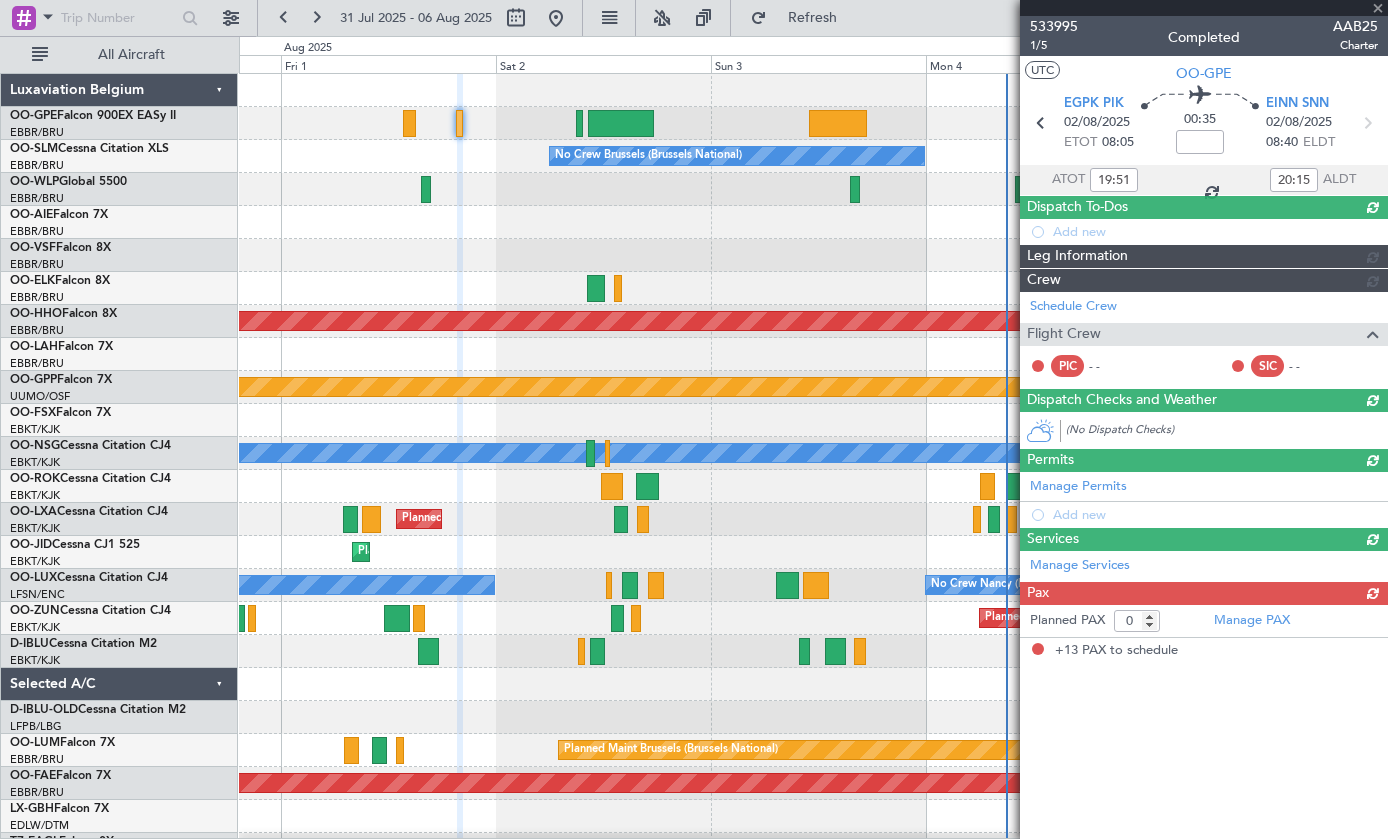 type on "-00:15" 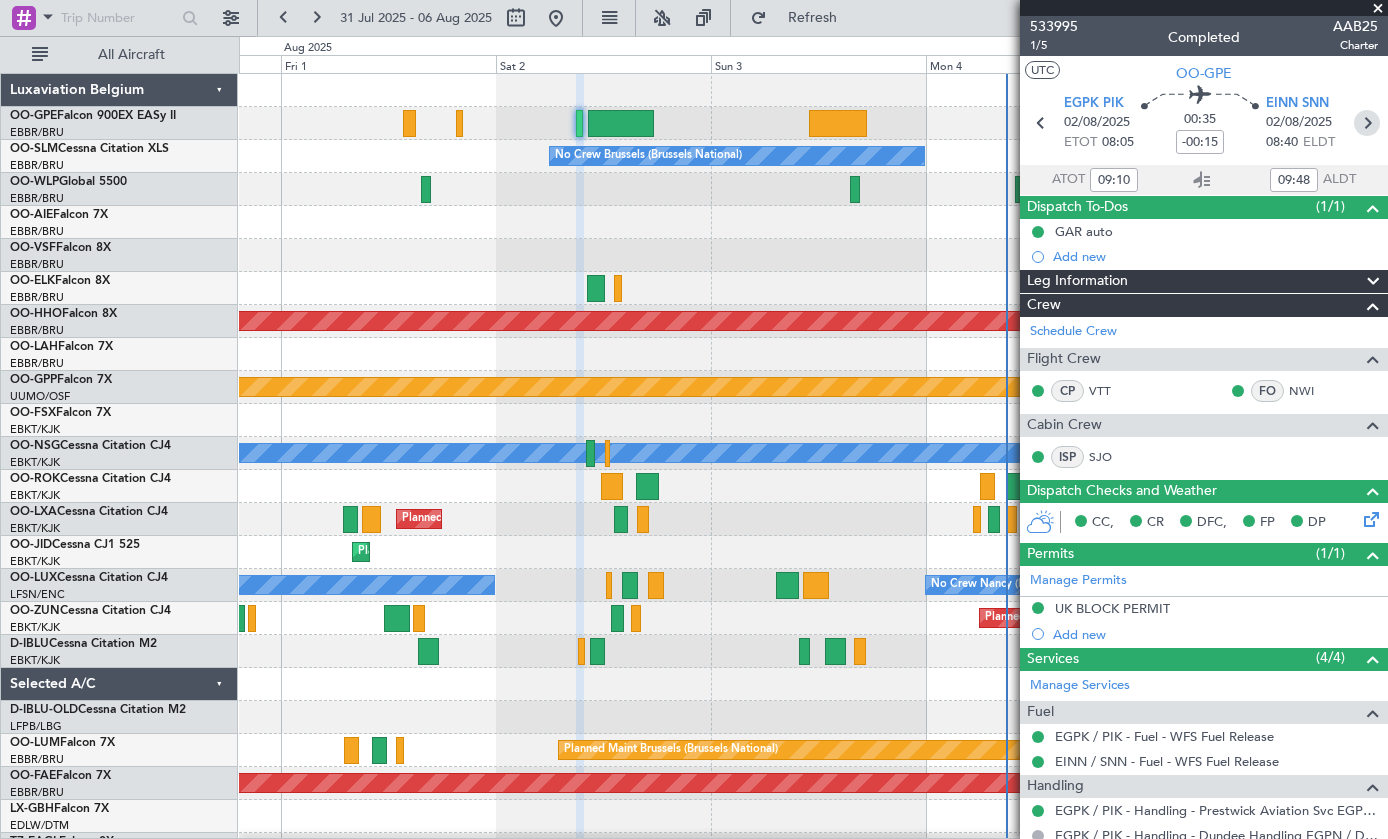 scroll, scrollTop: 0, scrollLeft: 0, axis: both 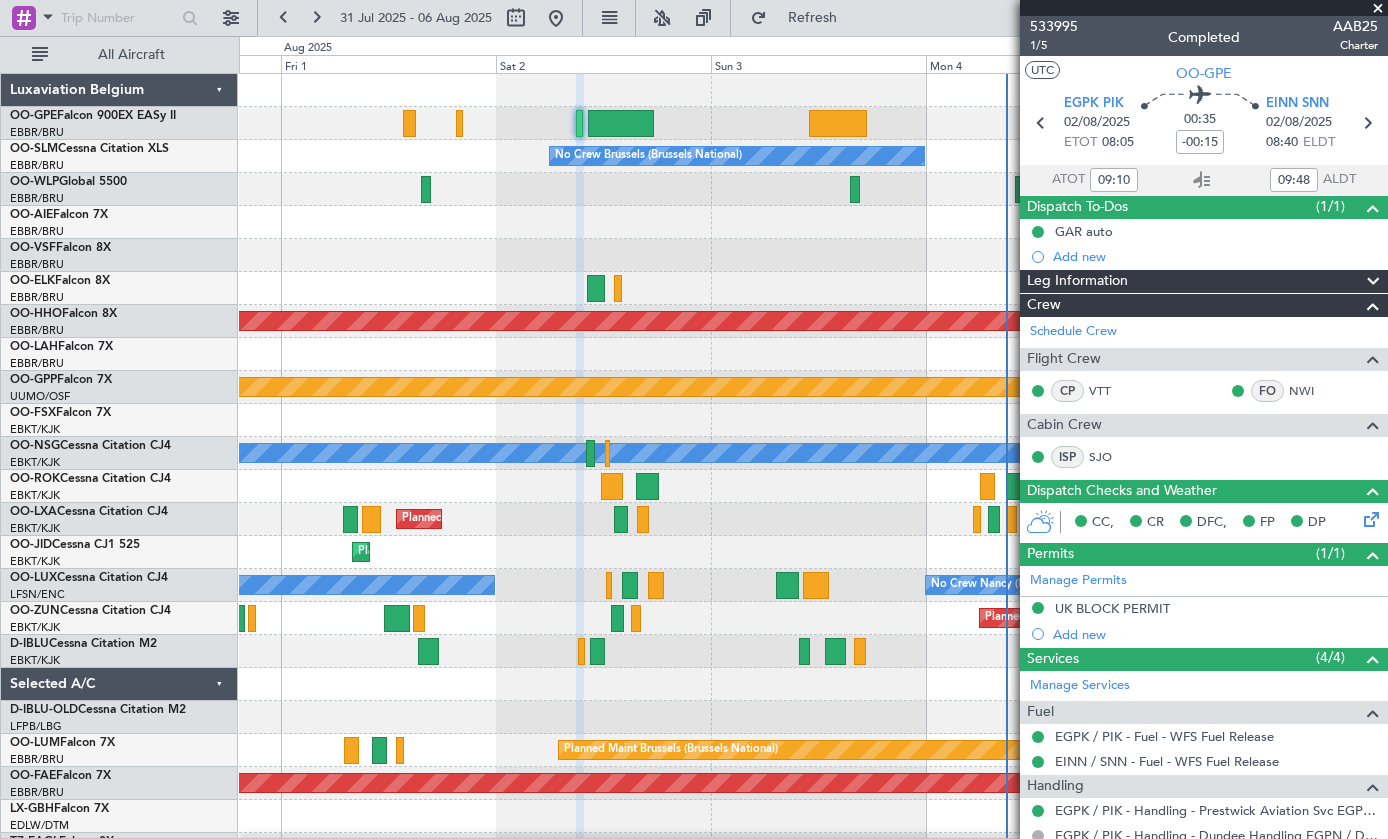 click at bounding box center [1378, 9] 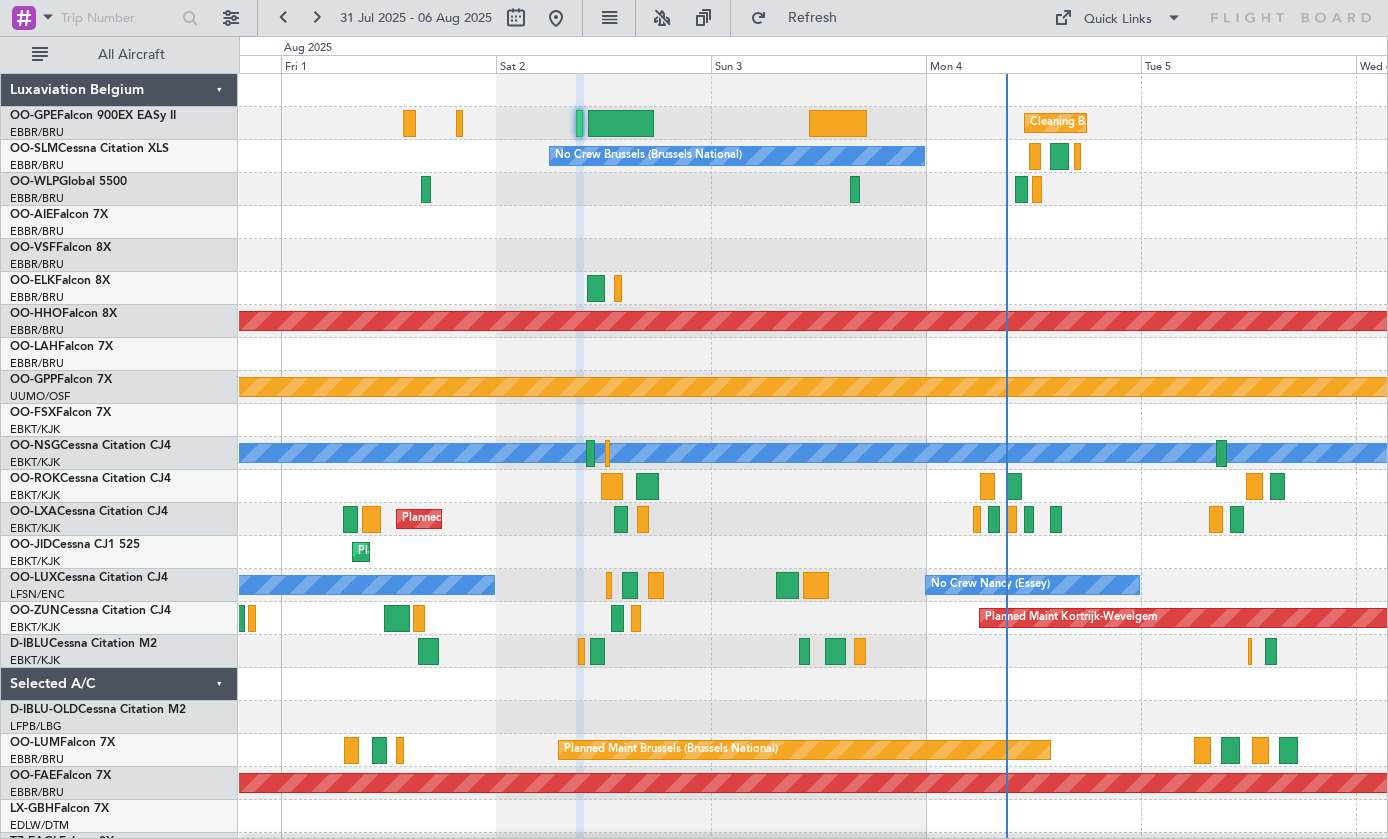 type on "0" 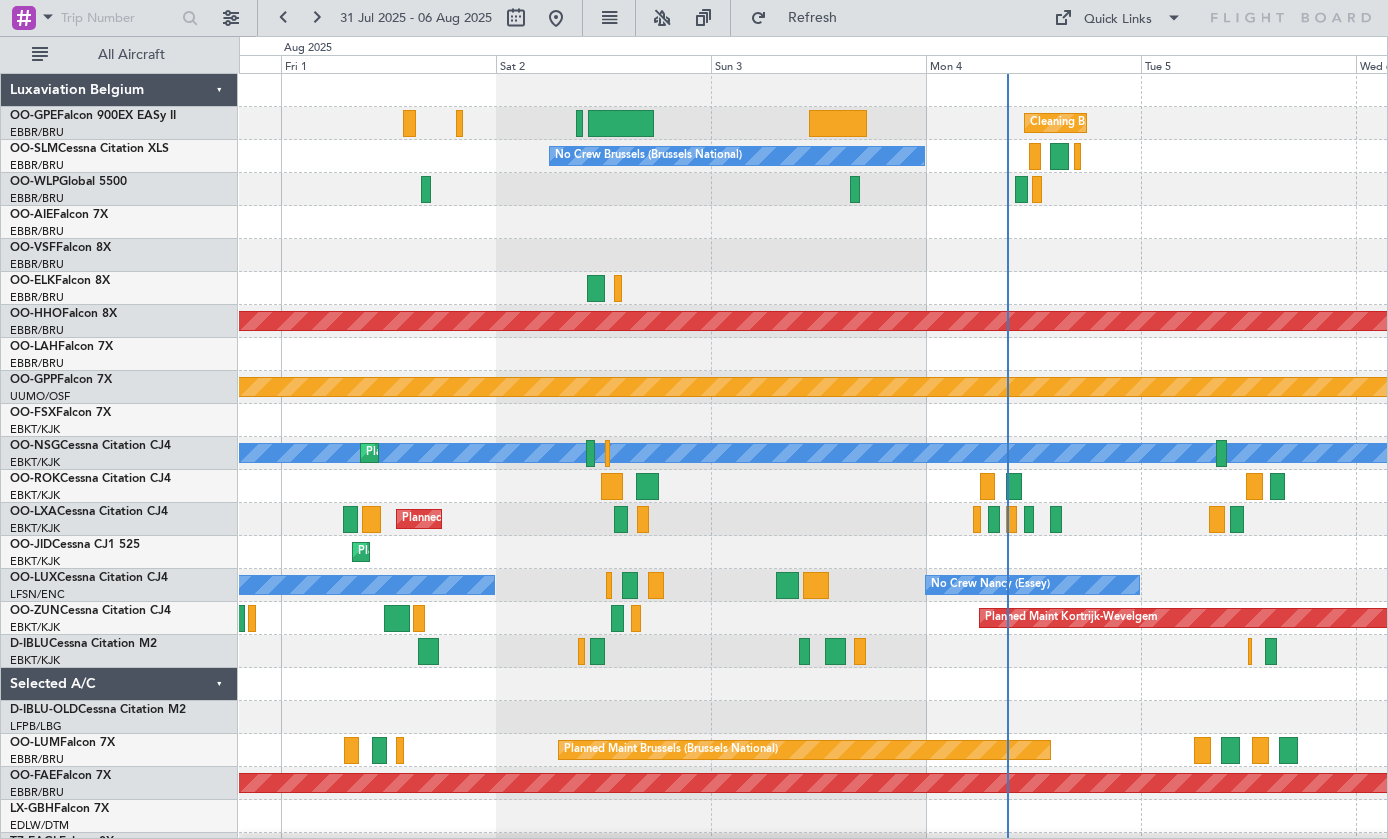 click 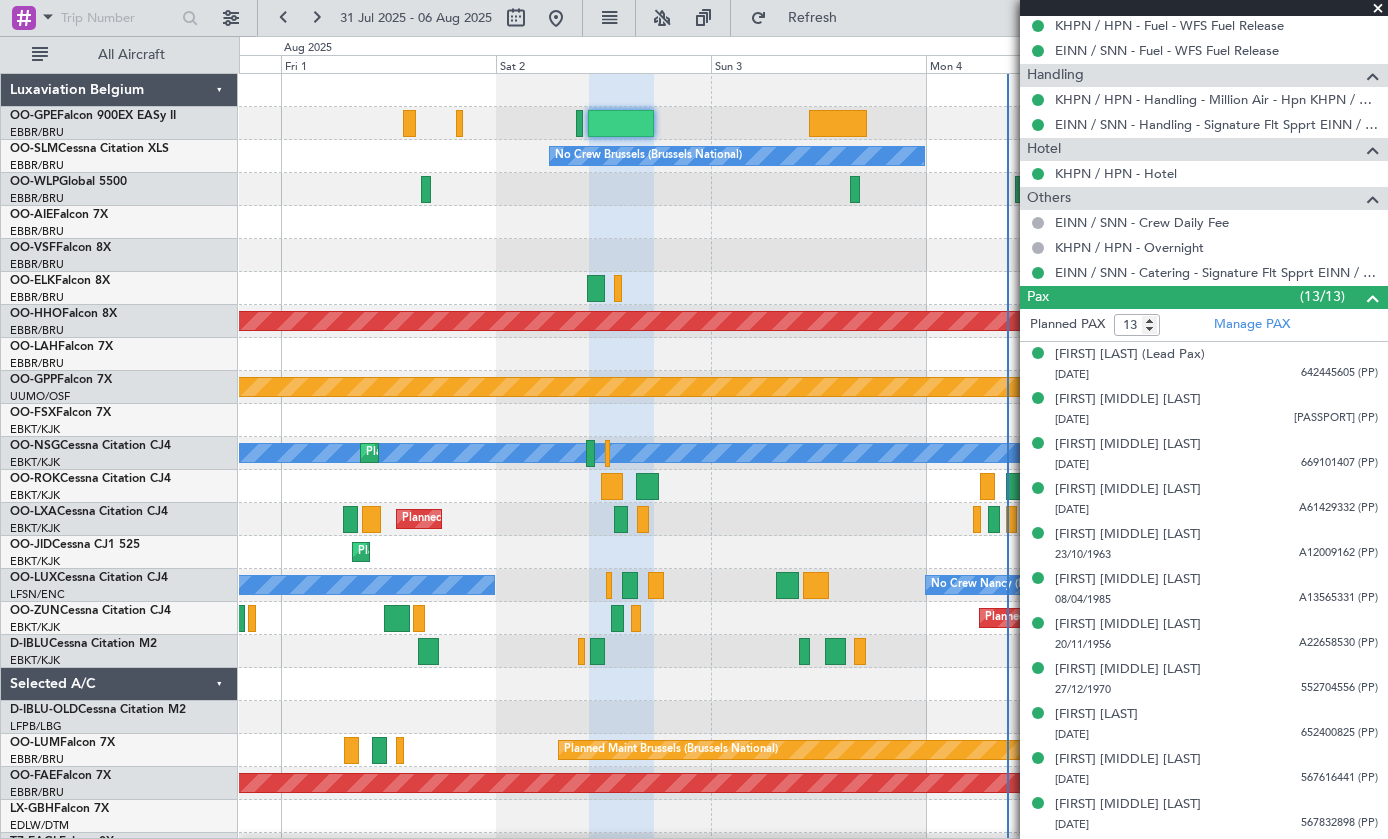 scroll, scrollTop: 735, scrollLeft: 0, axis: vertical 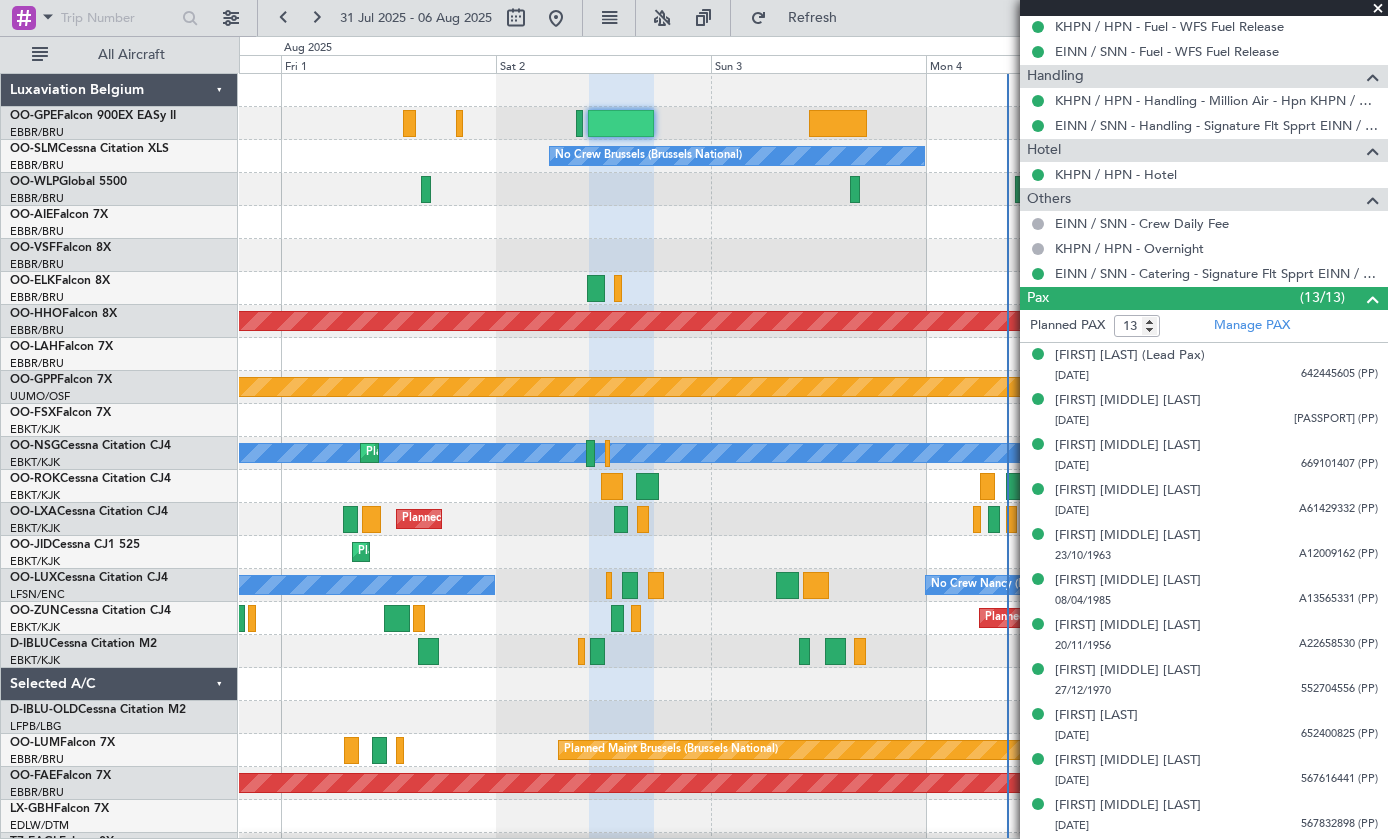 click on "KHPN / HPN - Fuel - WFS Fuel Release" at bounding box center (1204, 26) 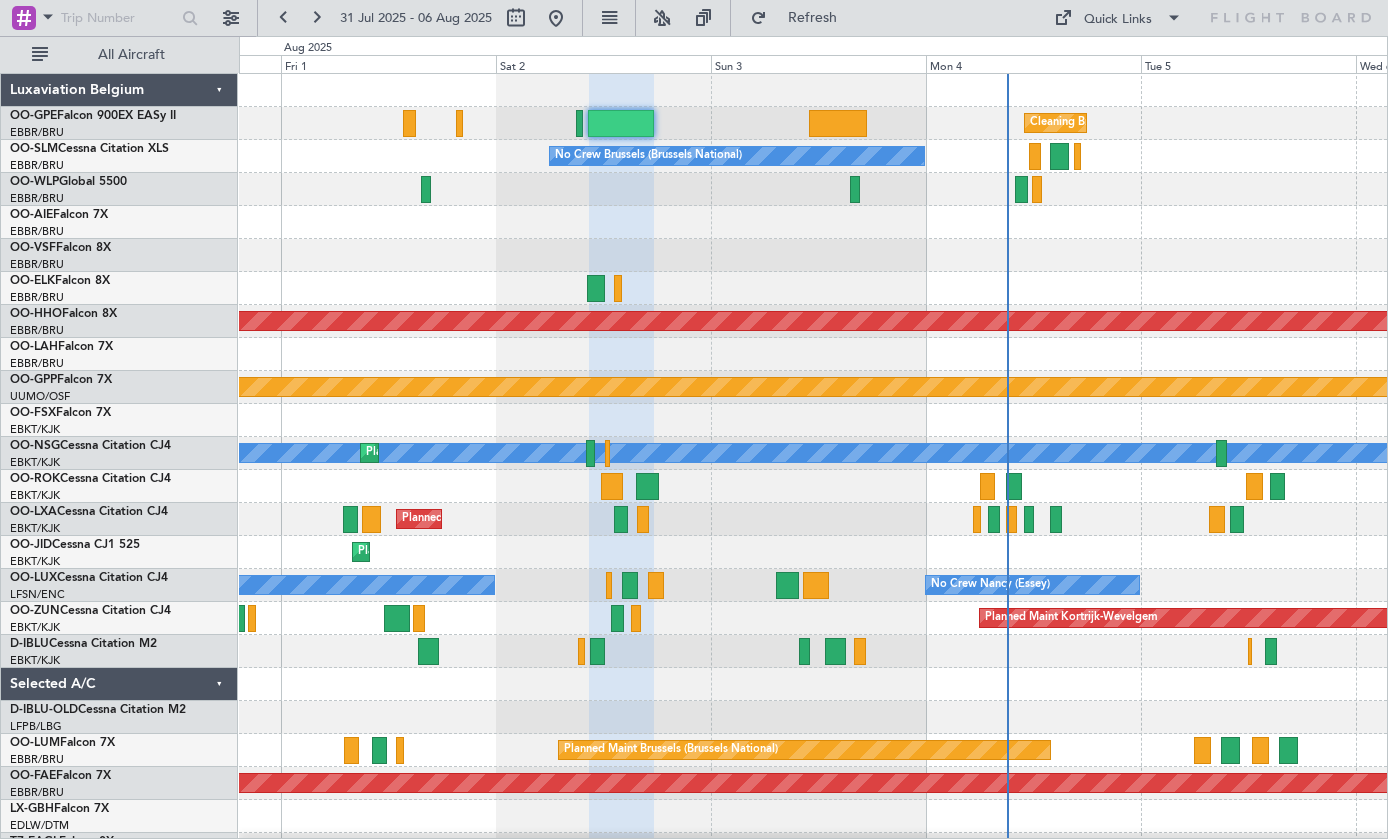 type on "0" 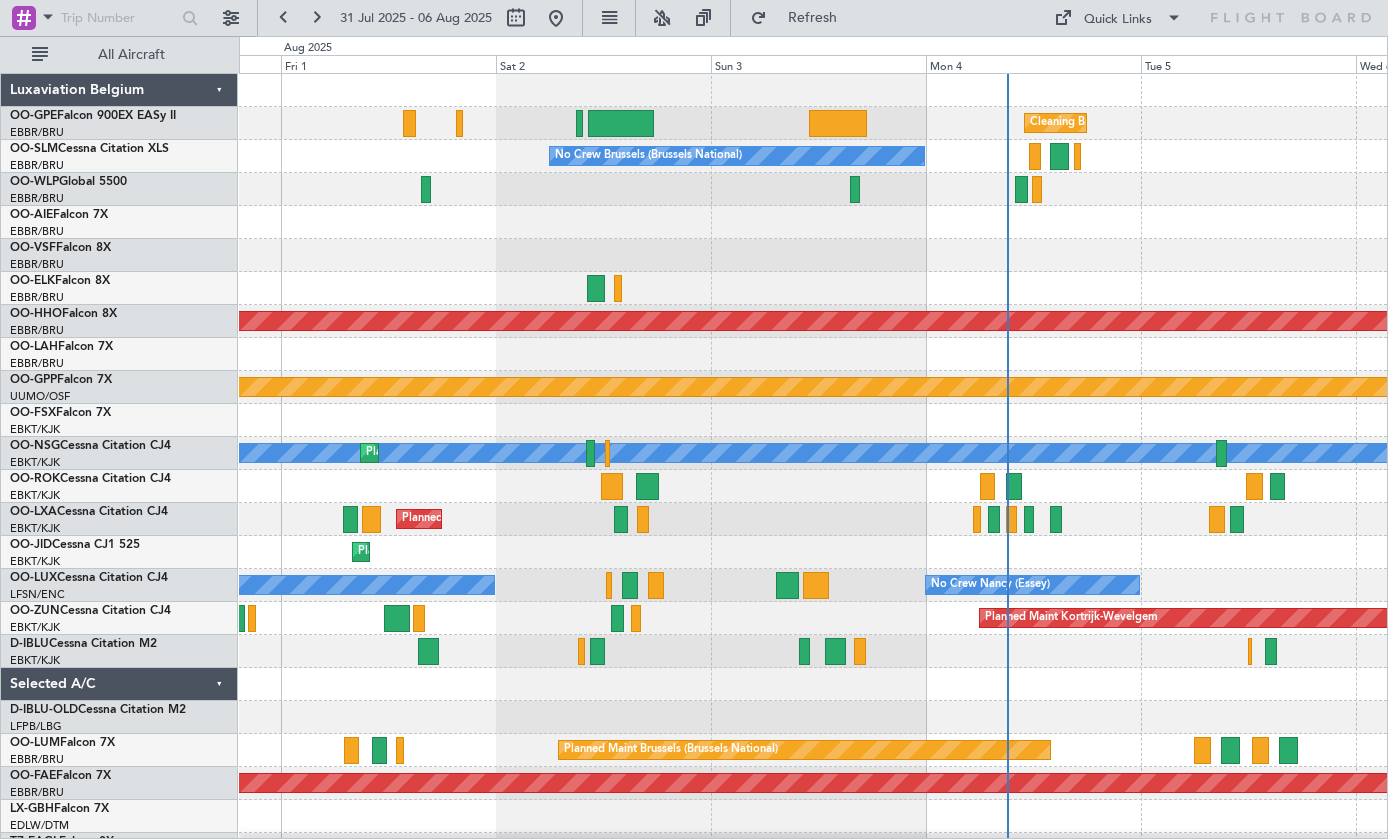 scroll, scrollTop: 0, scrollLeft: 0, axis: both 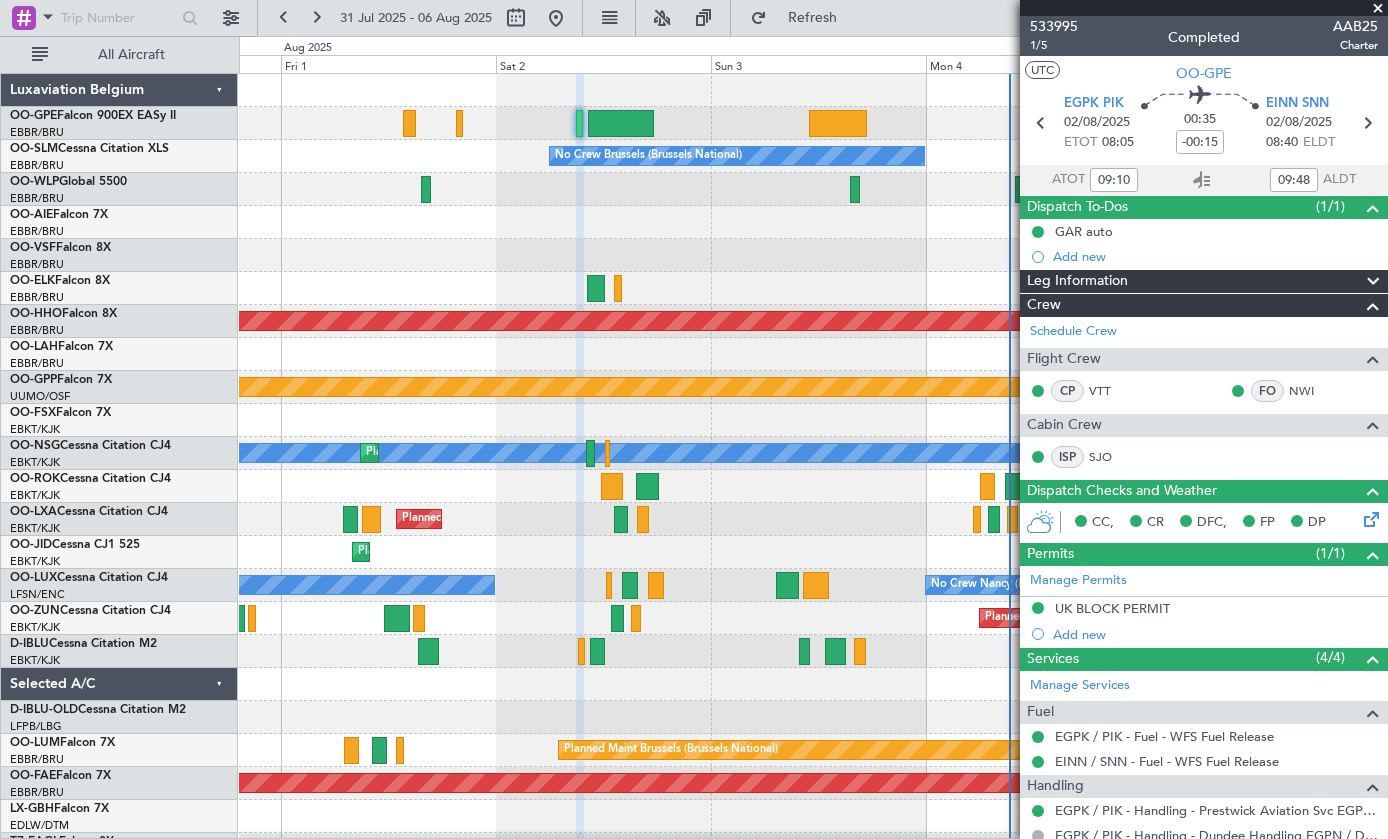 click on "[NUMBER] 1/5 Completed AAB25 Charter" at bounding box center (1204, 36) 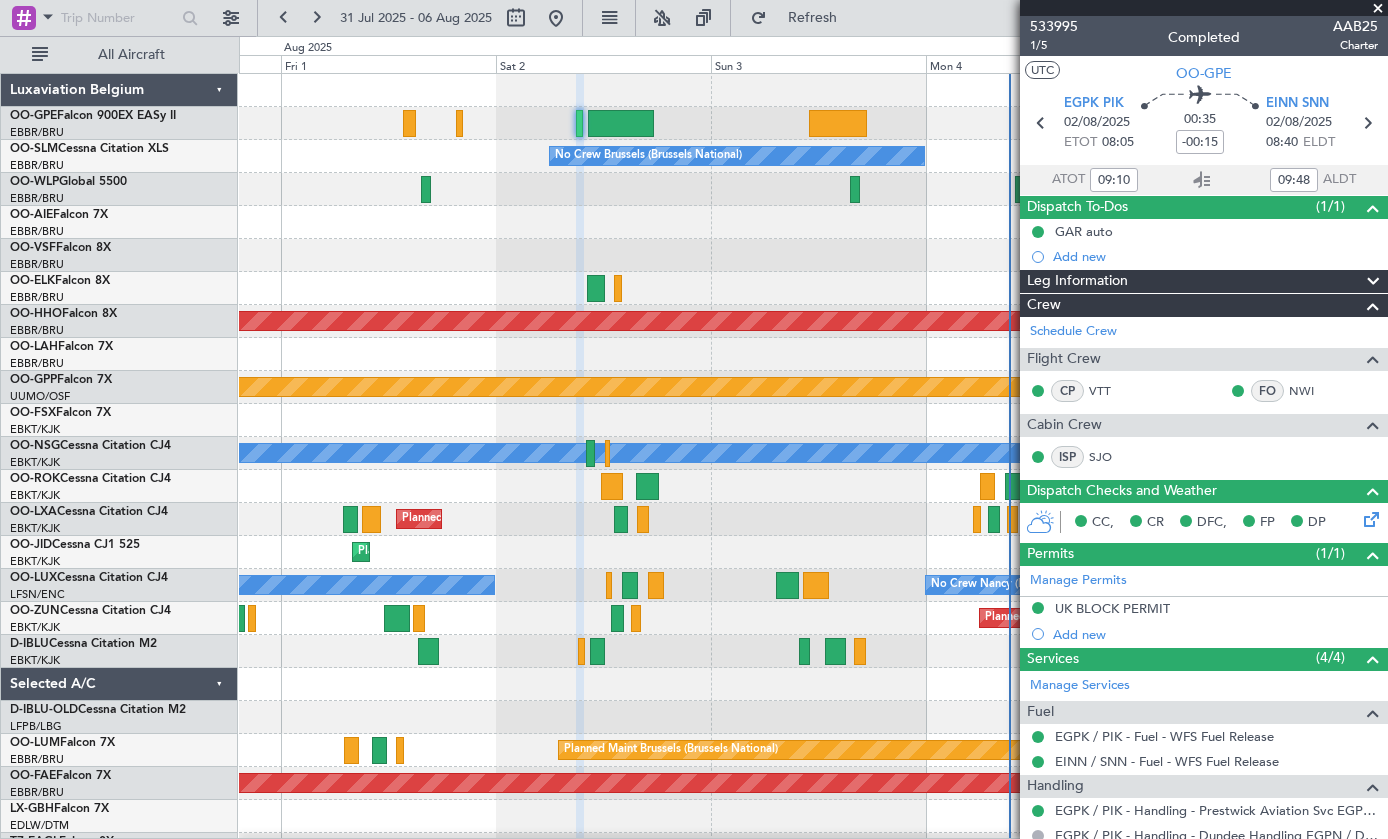 click at bounding box center (1378, 9) 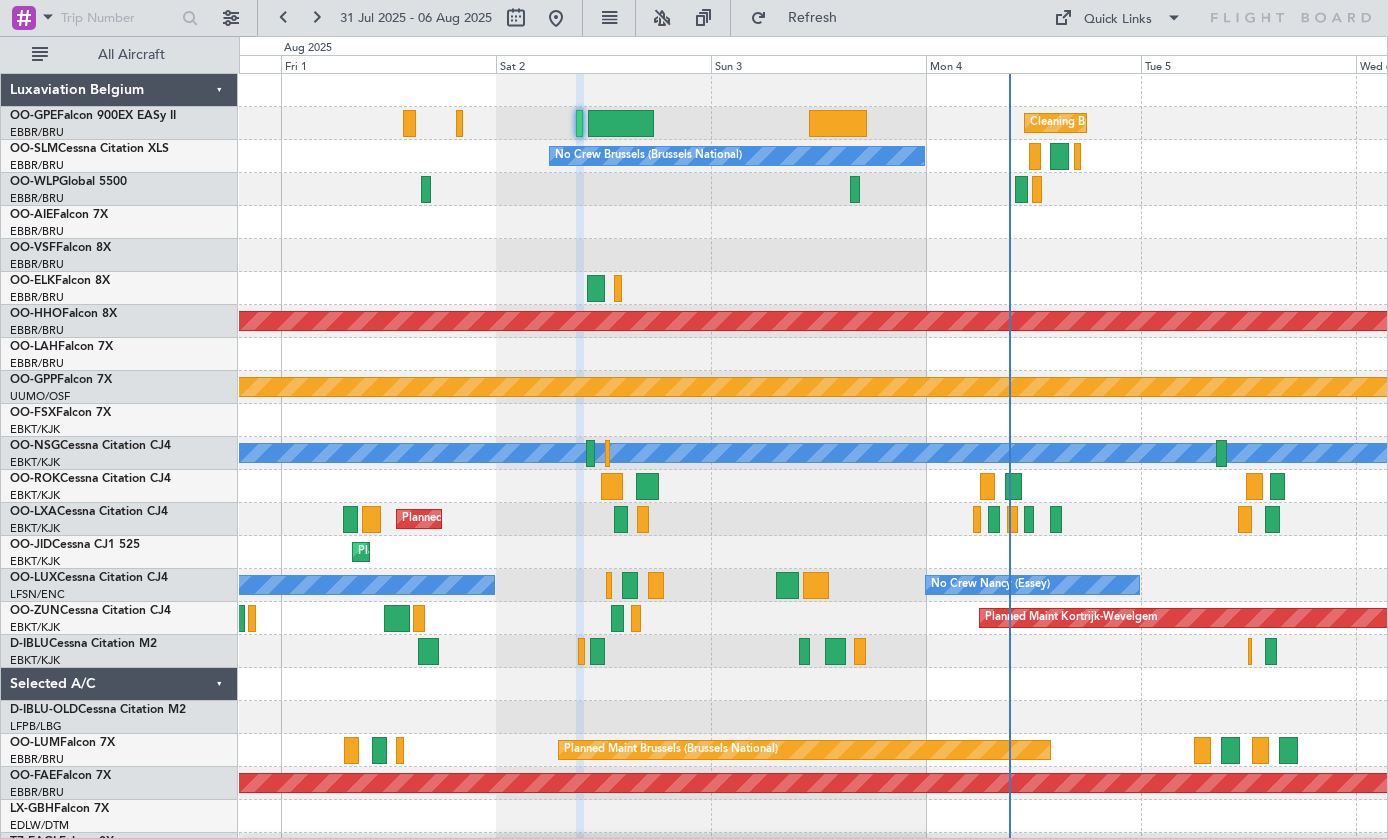 type on "0" 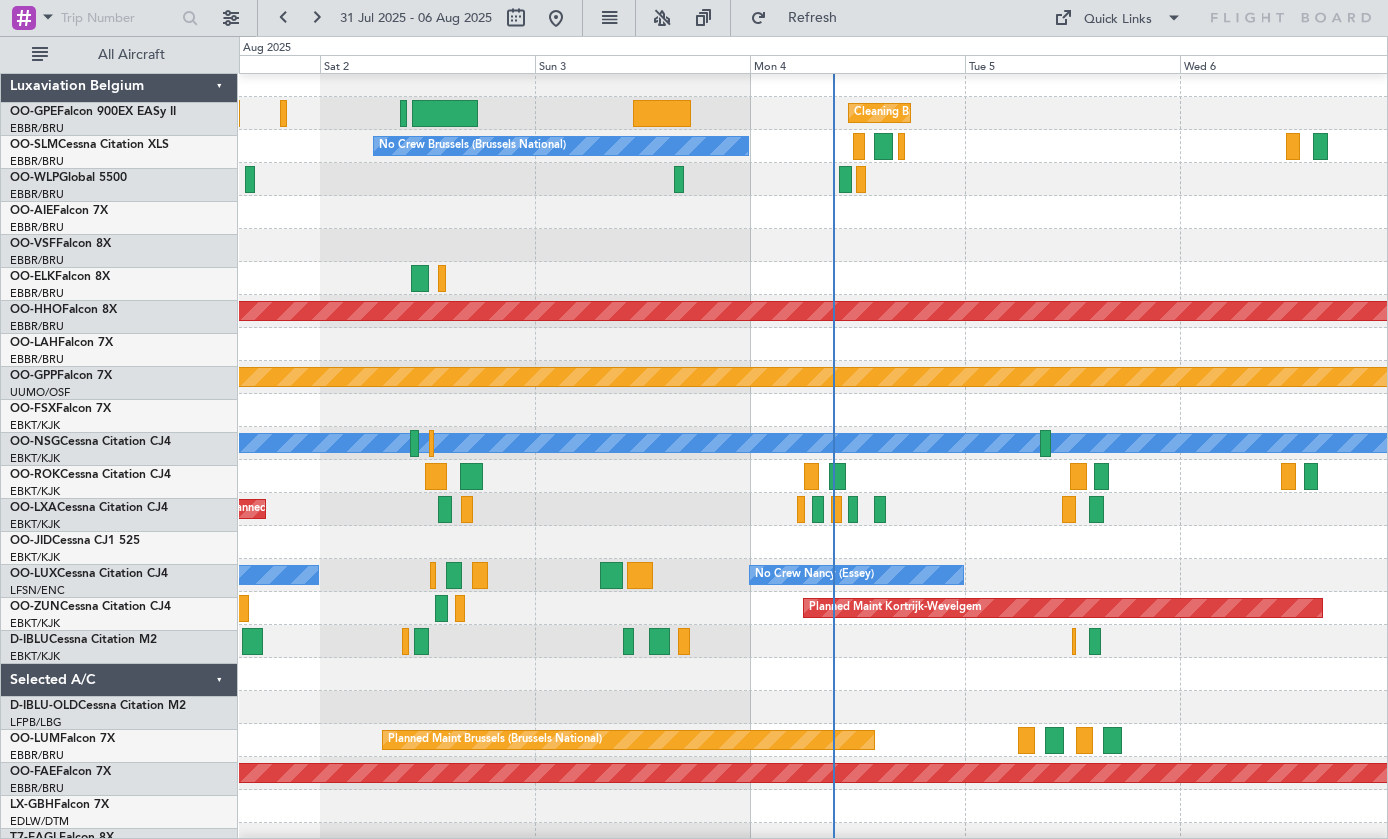 scroll, scrollTop: 0, scrollLeft: 0, axis: both 